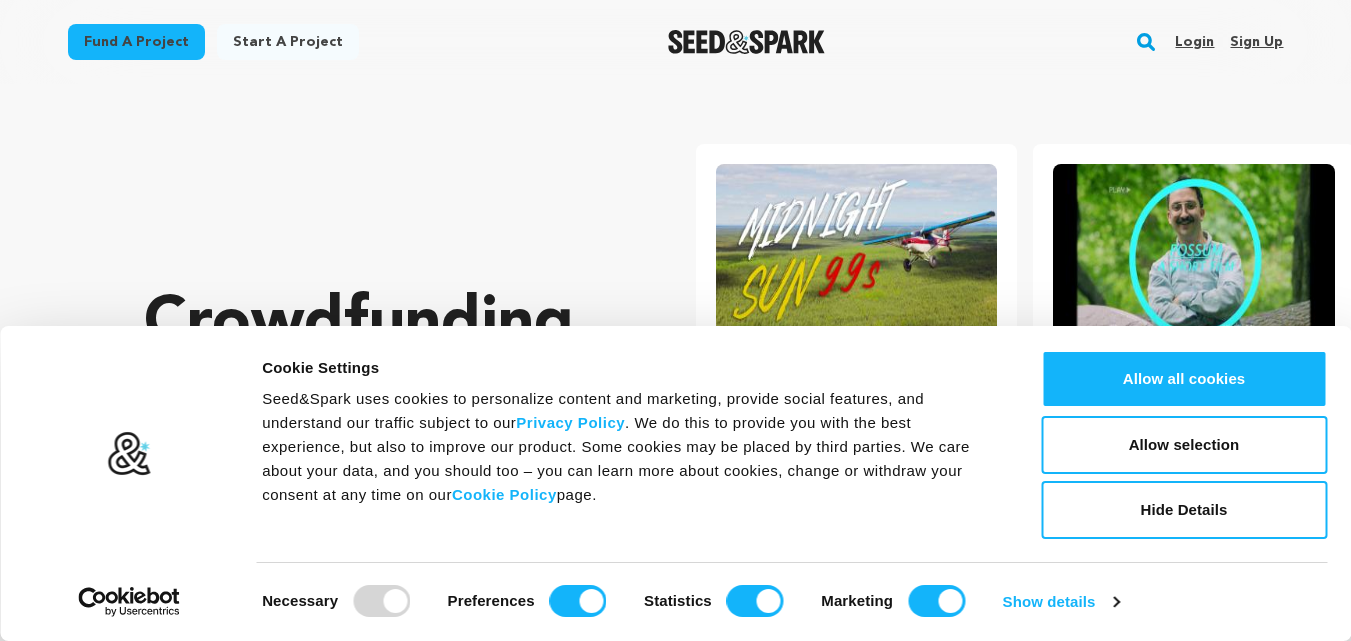 scroll, scrollTop: 0, scrollLeft: 0, axis: both 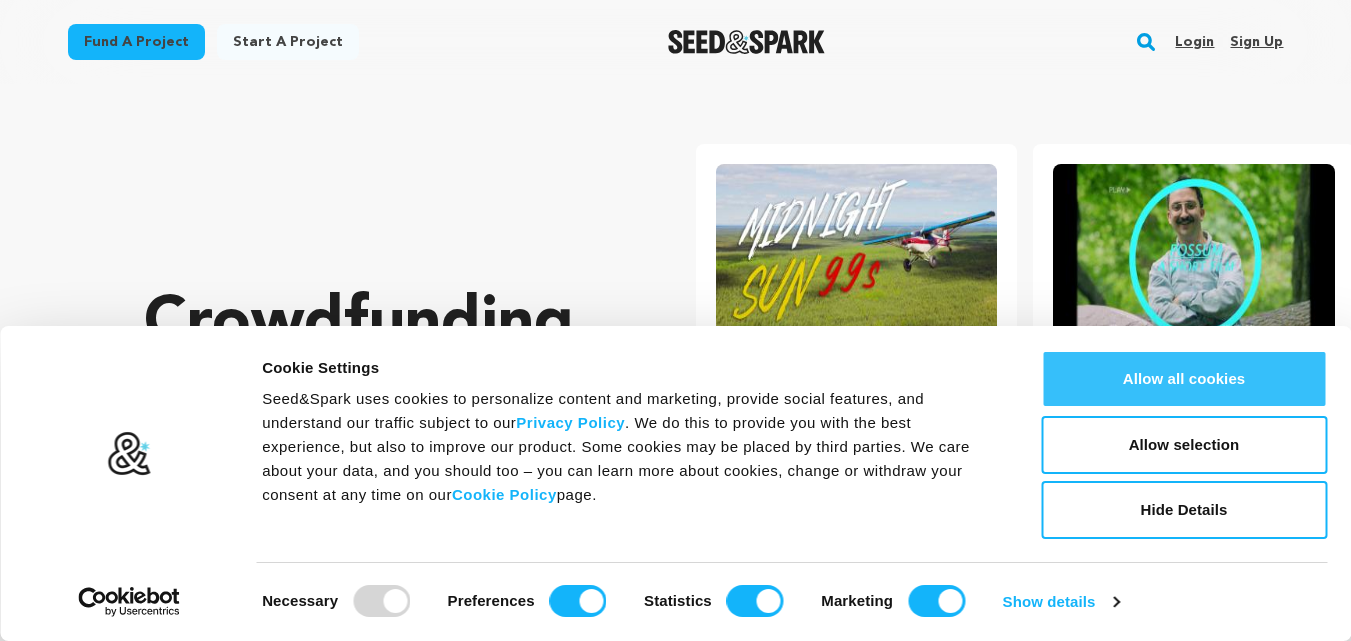click on "Allow all cookies" at bounding box center (1184, 379) 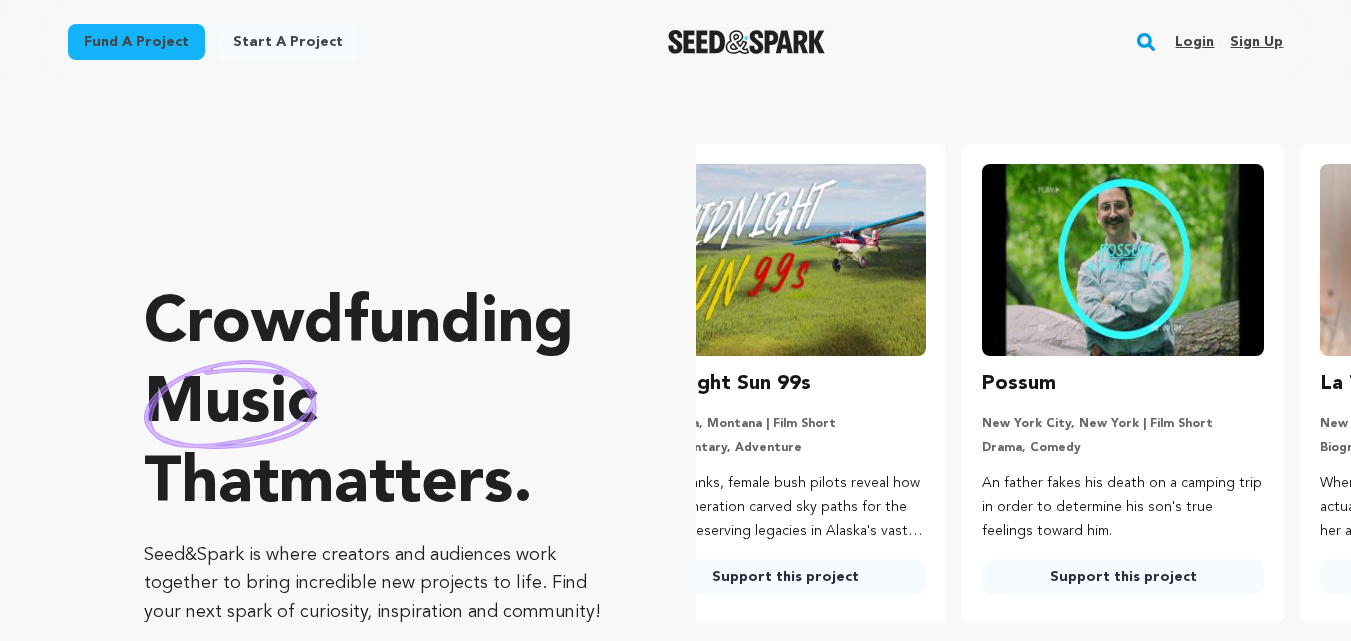 scroll, scrollTop: 0, scrollLeft: 0, axis: both 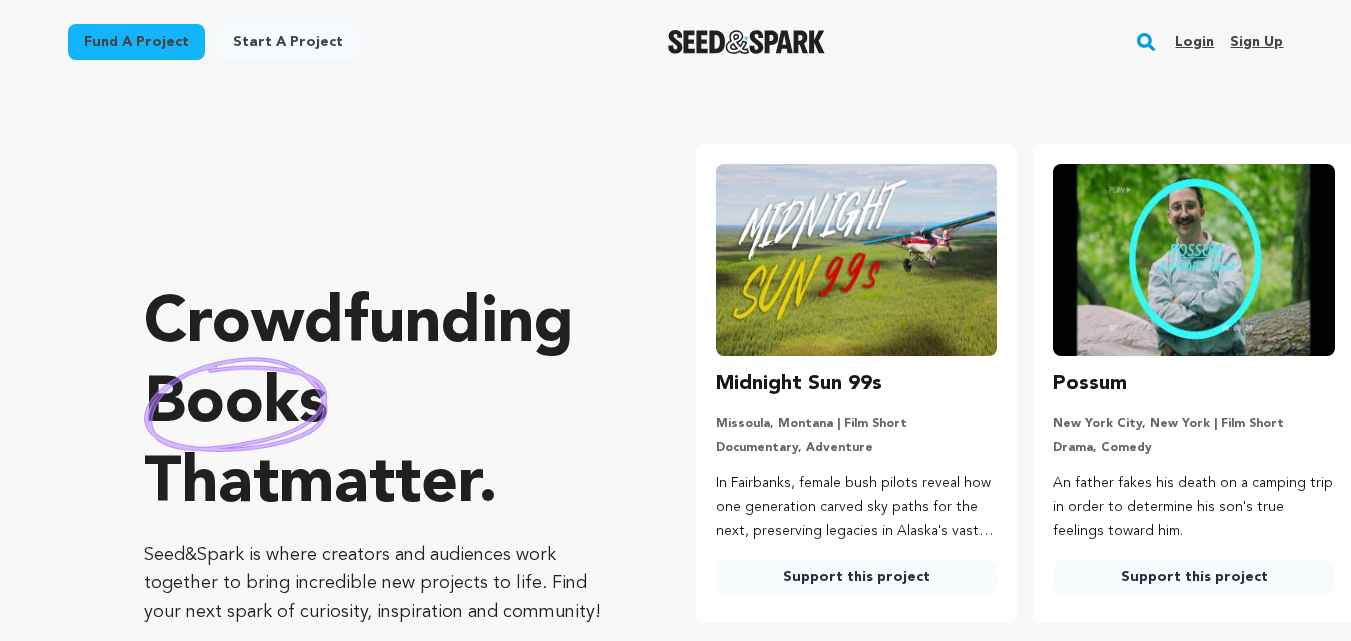 click on "Sign up" at bounding box center (1256, 42) 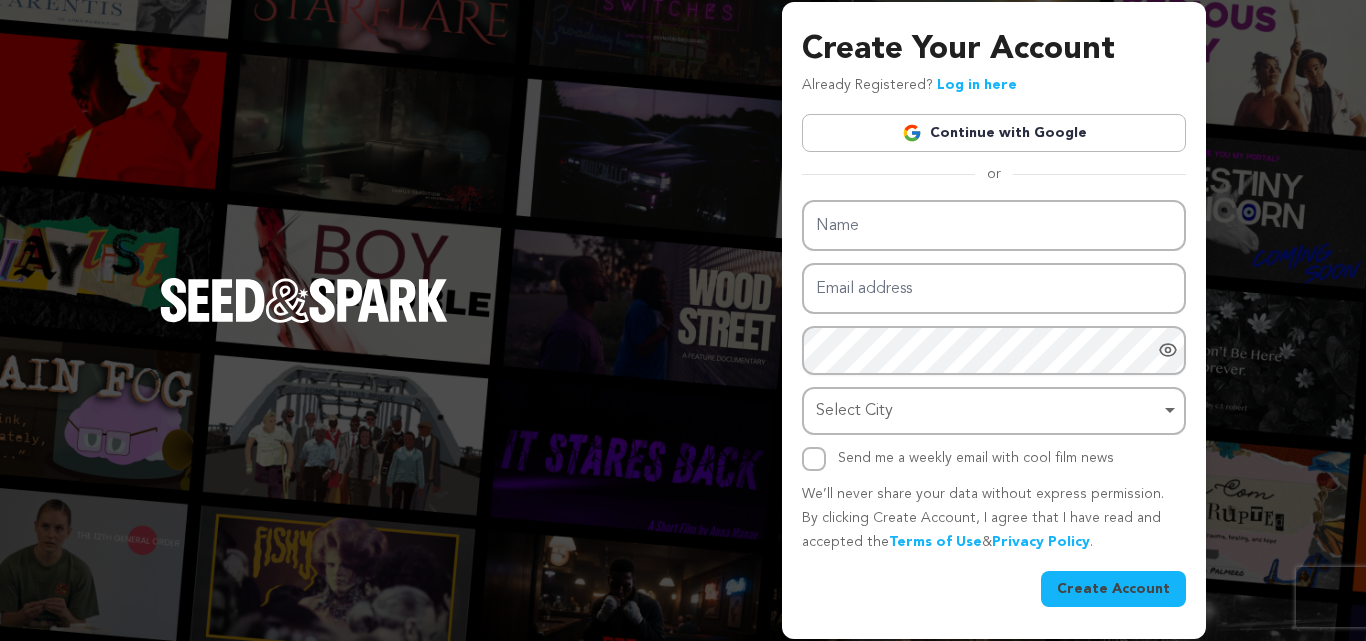 scroll, scrollTop: 0, scrollLeft: 0, axis: both 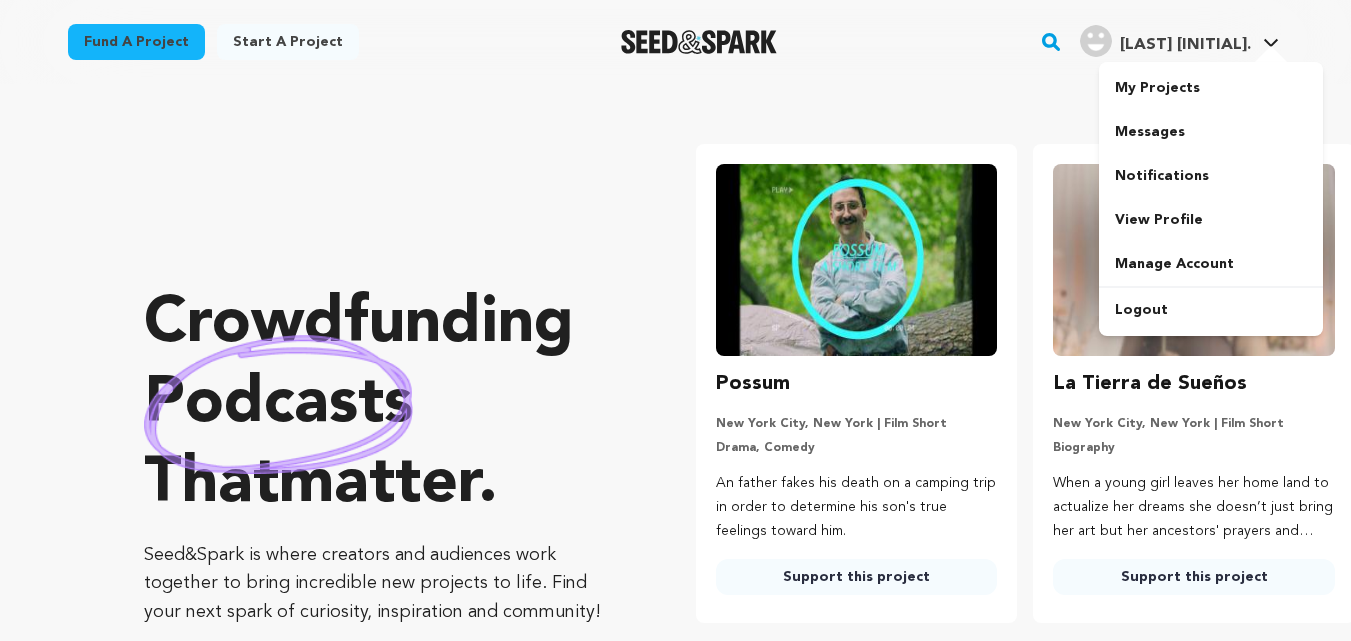 click on "Khan A." at bounding box center [1185, 45] 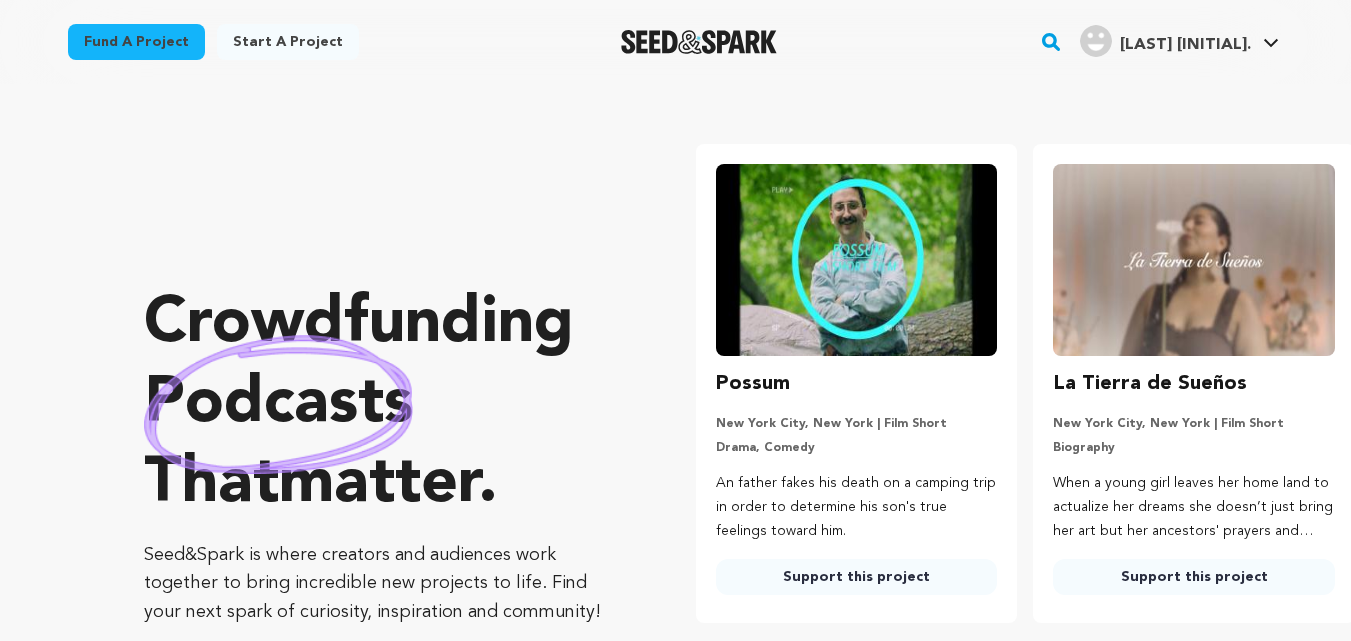 click on "[LAST] [INITIAL]." at bounding box center (1185, 45) 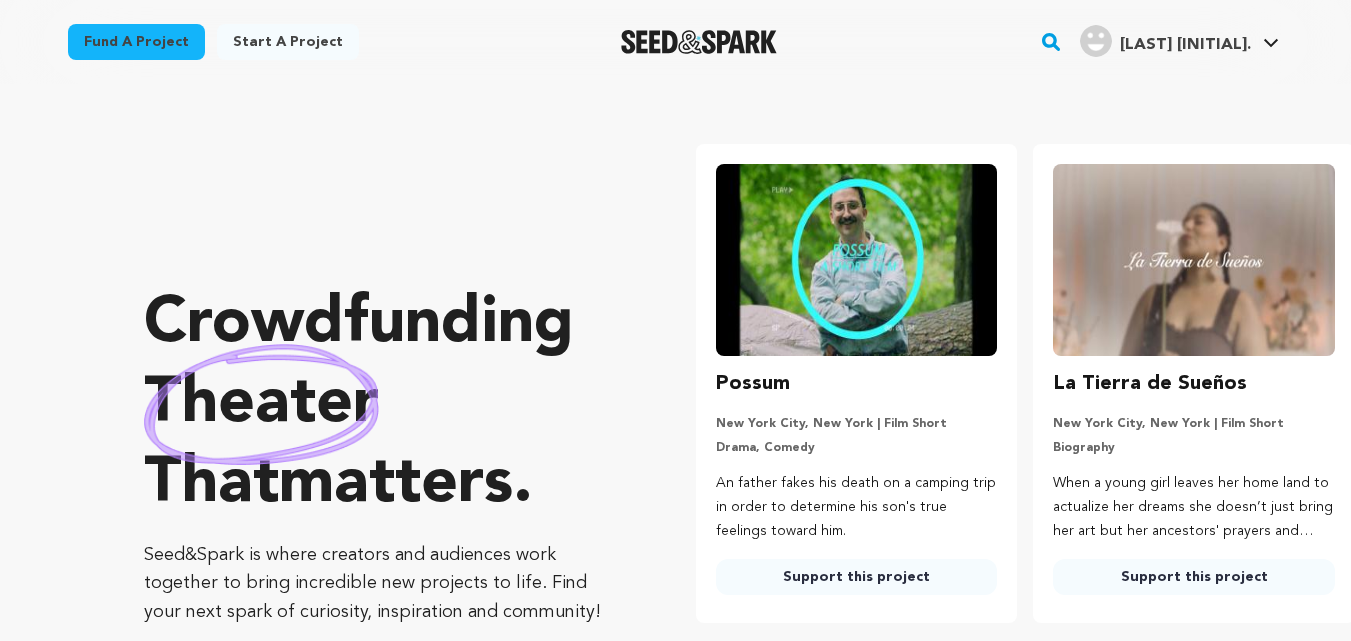 click on "Khan A.
Khan A." at bounding box center (1179, 39) 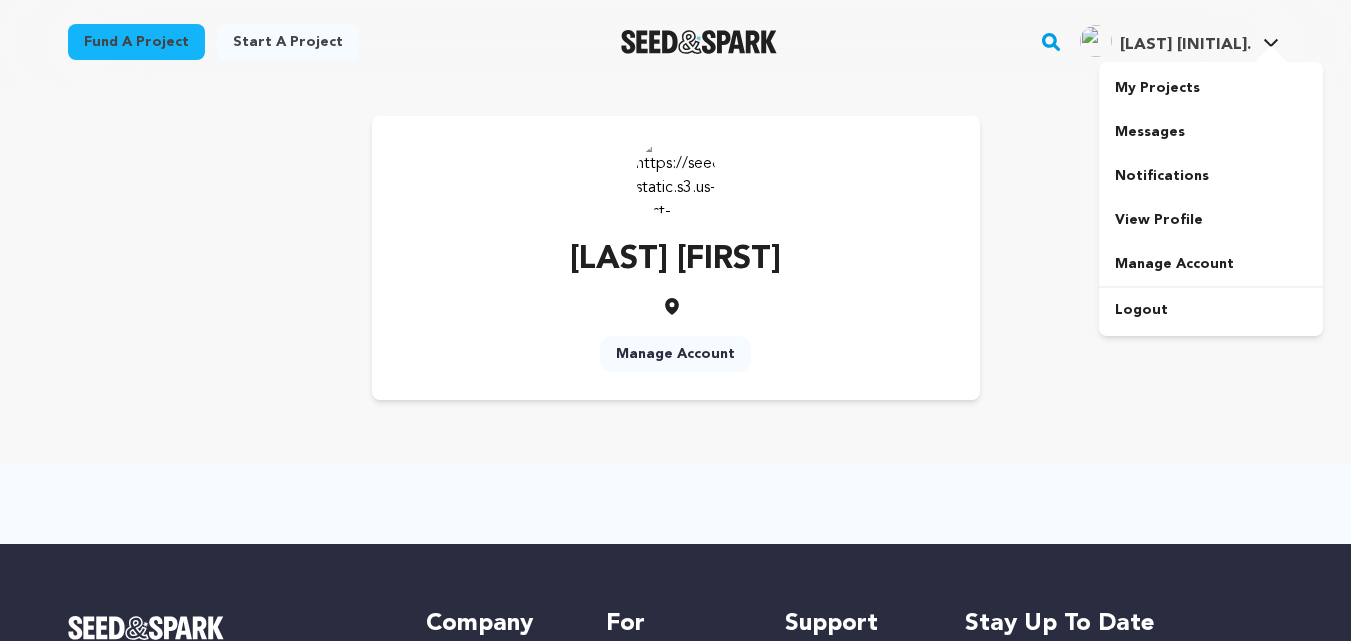 scroll, scrollTop: 0, scrollLeft: 0, axis: both 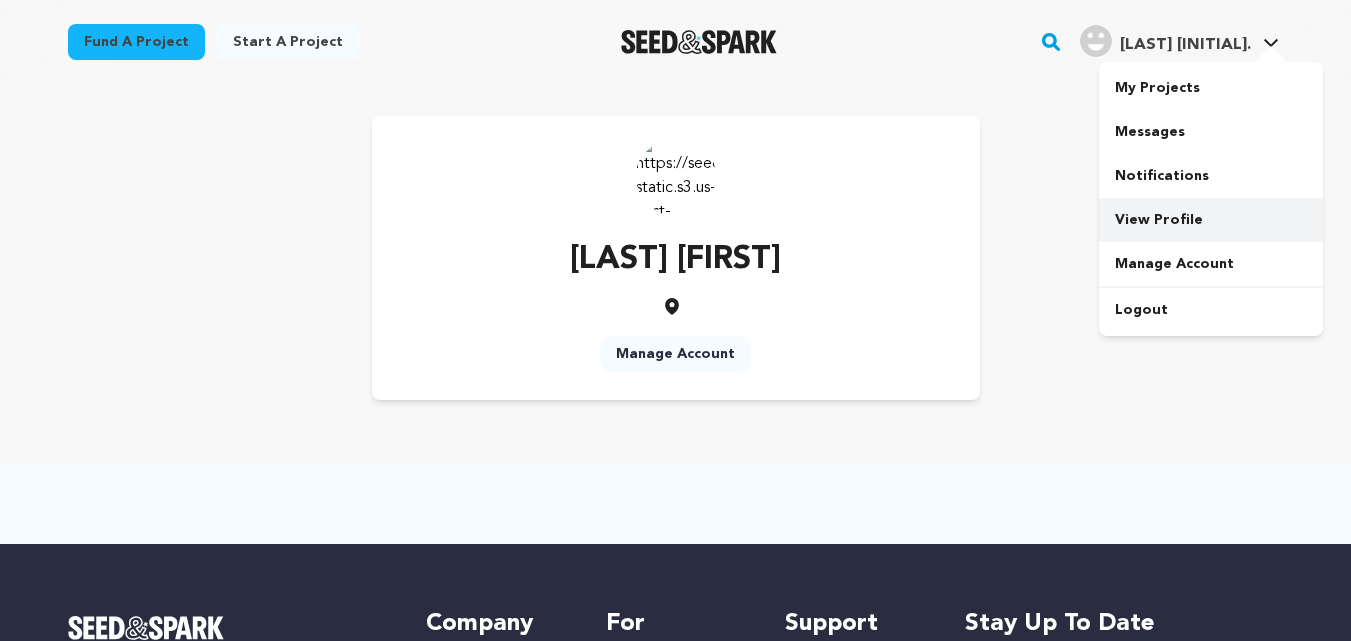 click on "View Profile" at bounding box center (1211, 220) 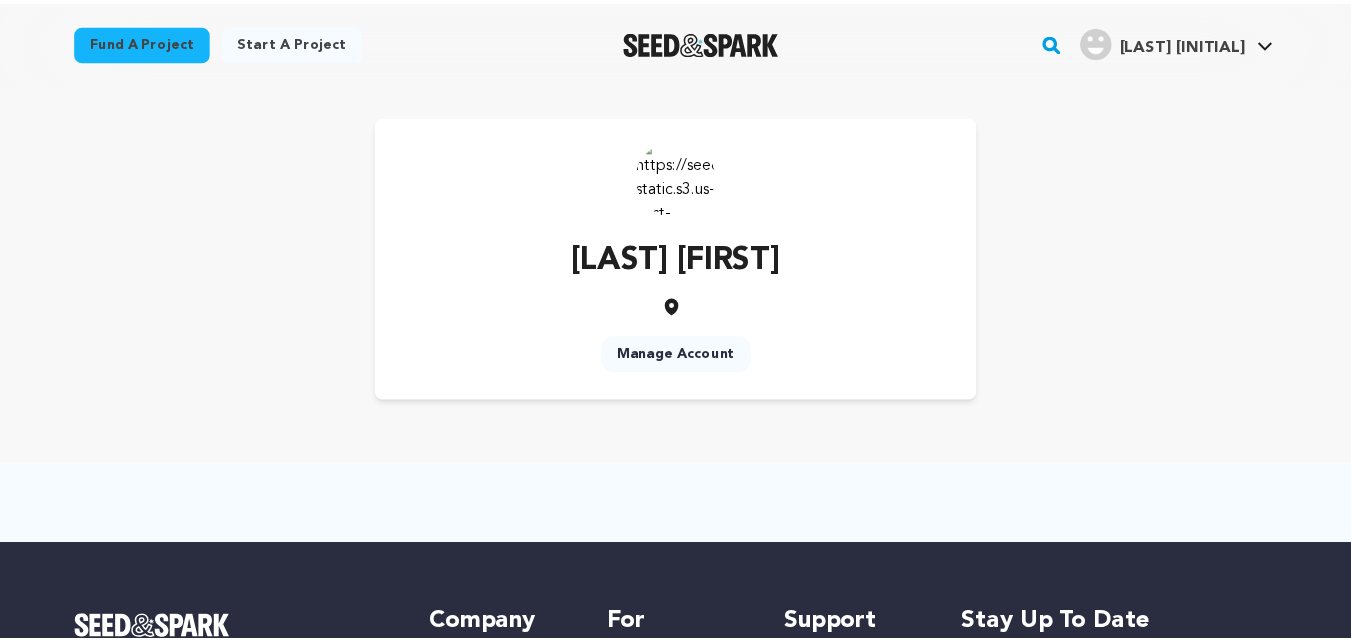 scroll, scrollTop: 0, scrollLeft: 0, axis: both 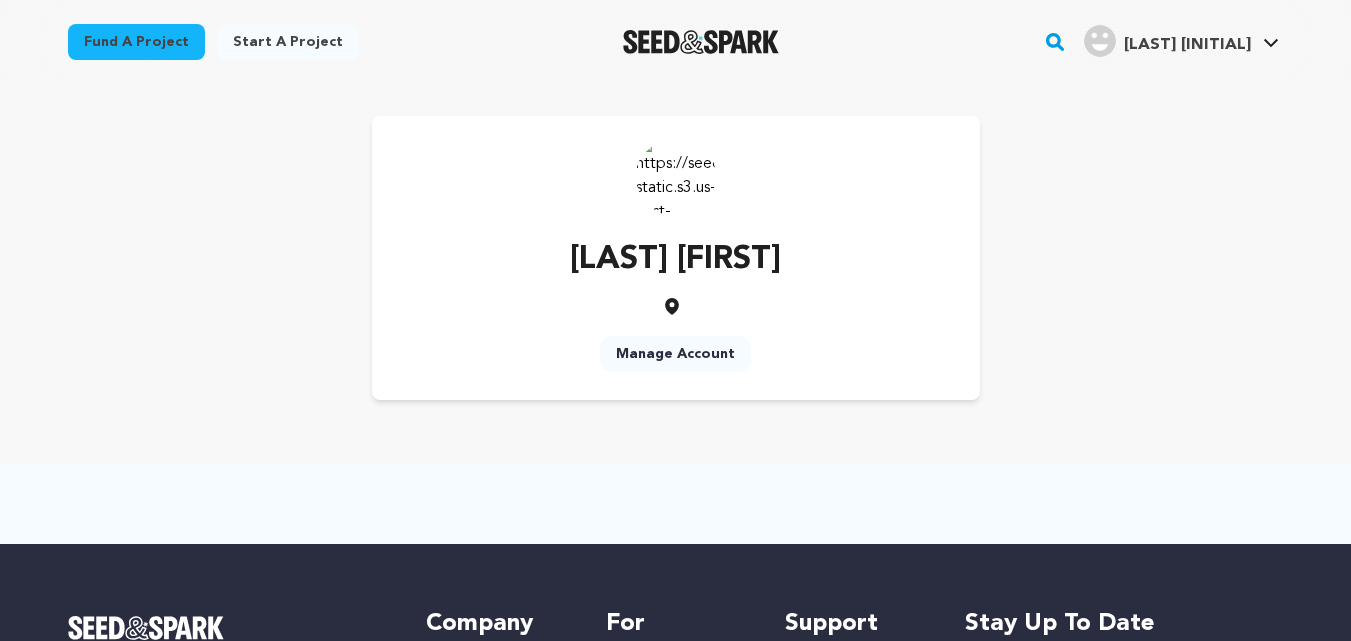 click at bounding box center (676, 176) 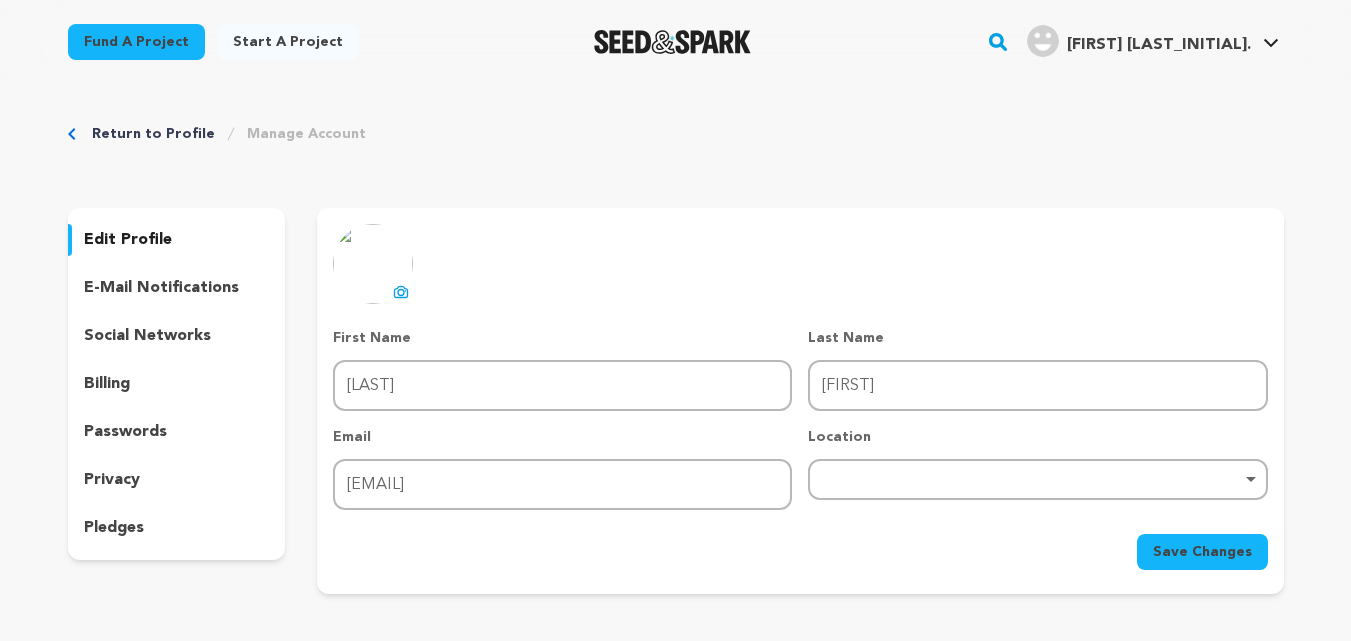 scroll, scrollTop: 100, scrollLeft: 0, axis: vertical 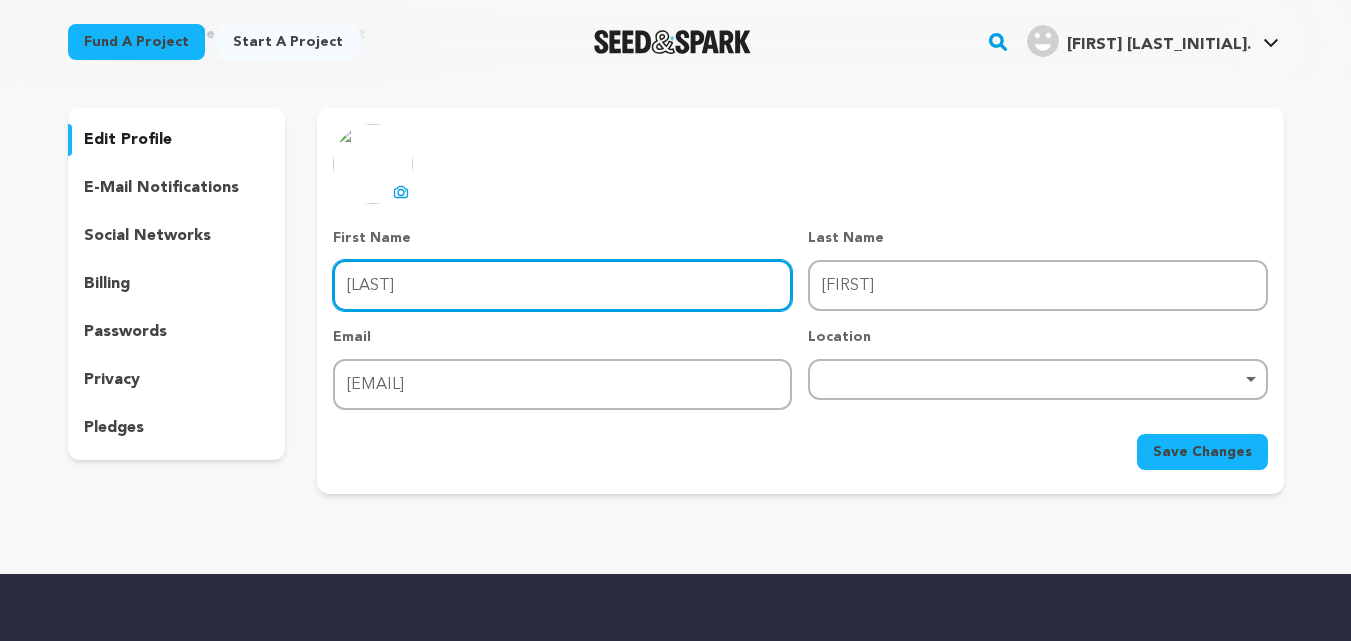 click on "[LAST]" at bounding box center [562, 285] 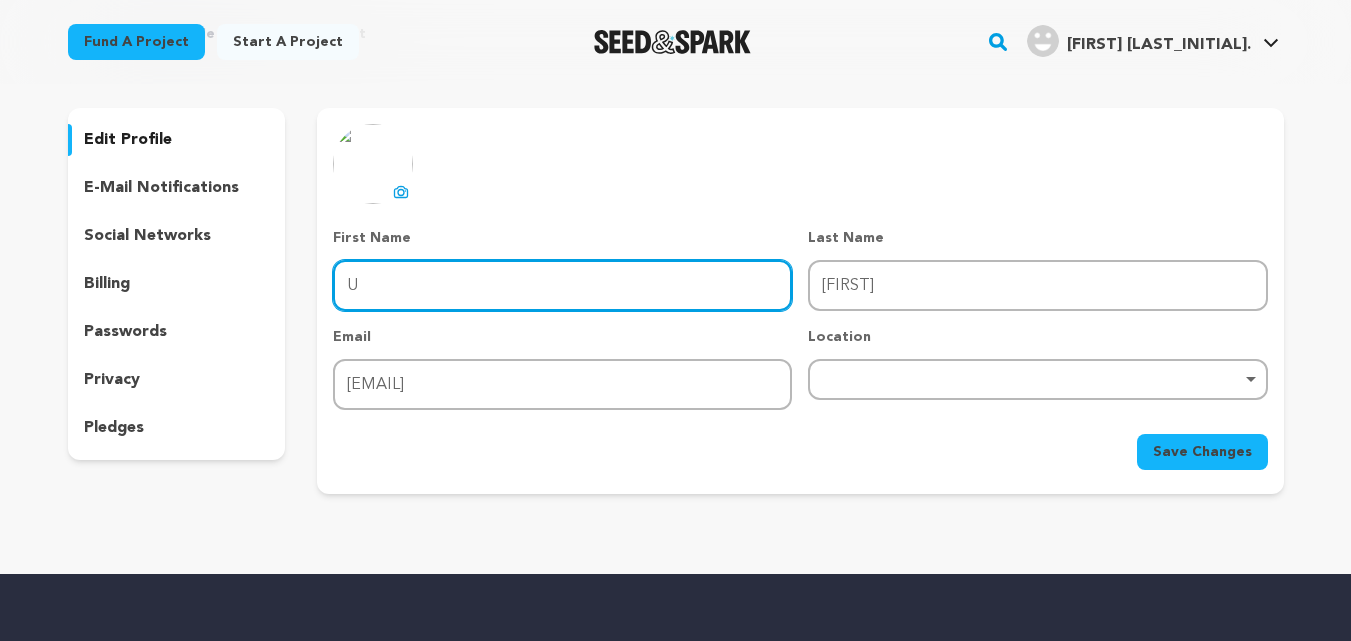 type on "UNIQUE" 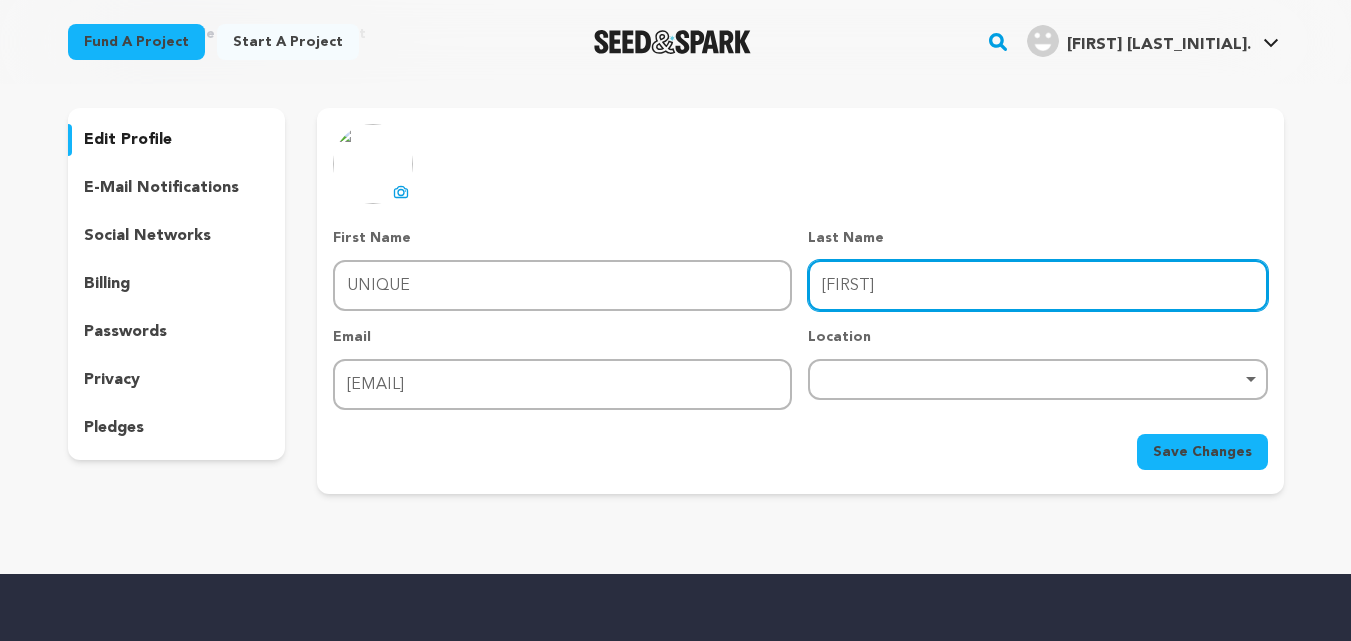 click on "Amaan" at bounding box center [1037, 285] 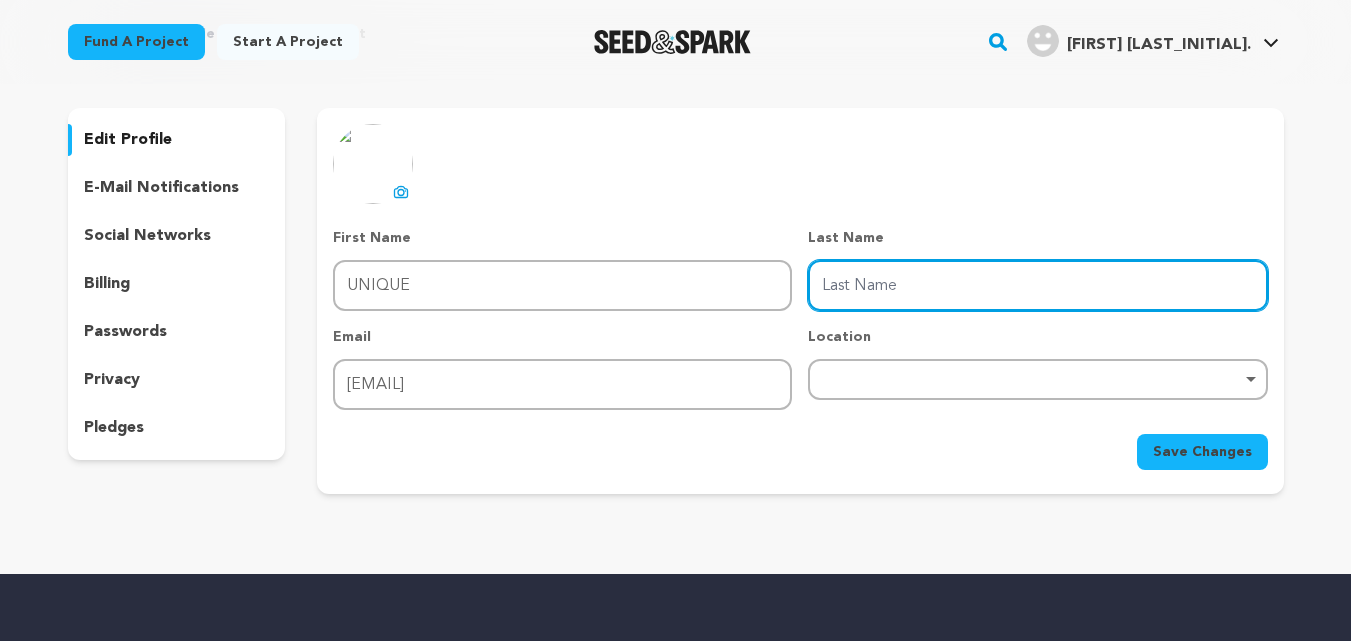 click on "Last Name" at bounding box center (1037, 285) 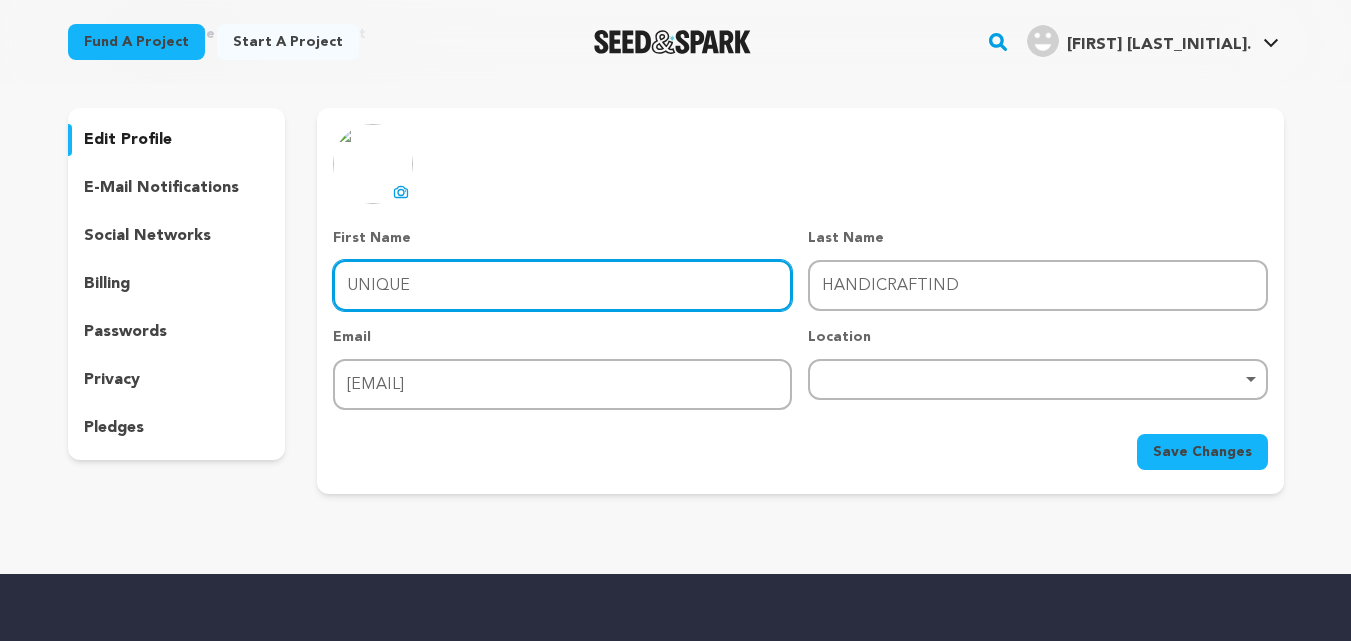 drag, startPoint x: 360, startPoint y: 287, endPoint x: 523, endPoint y: 291, distance: 163.04907 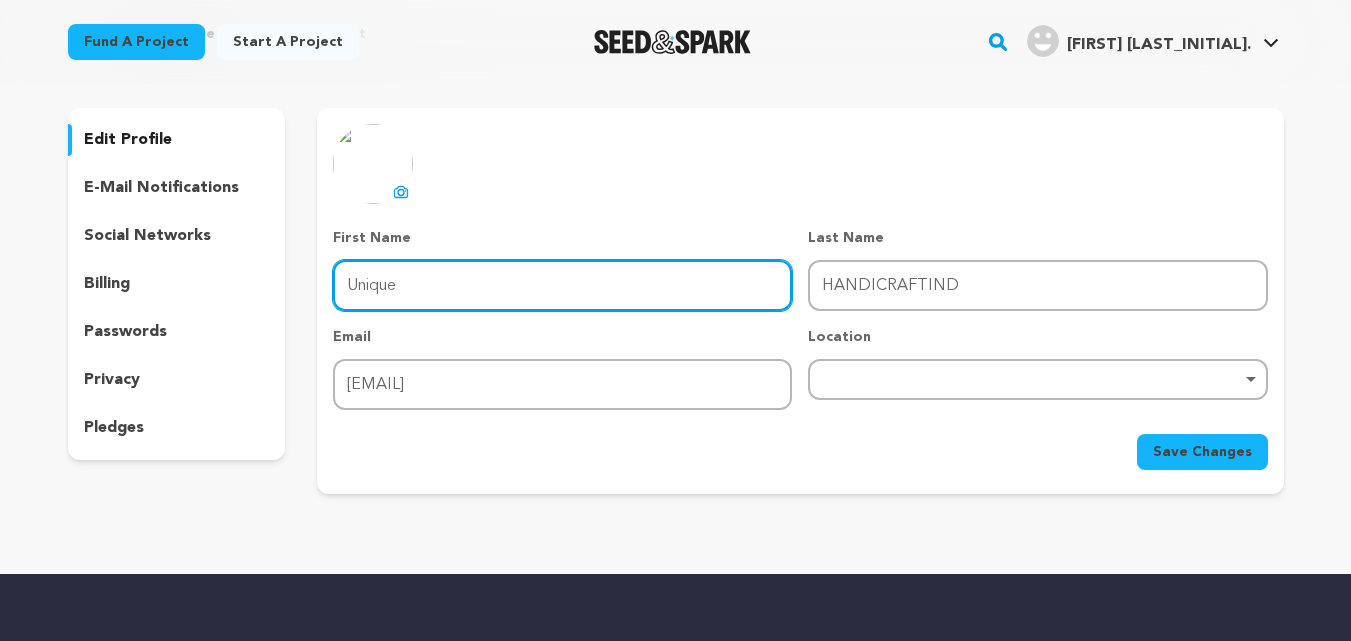 type on "Unique" 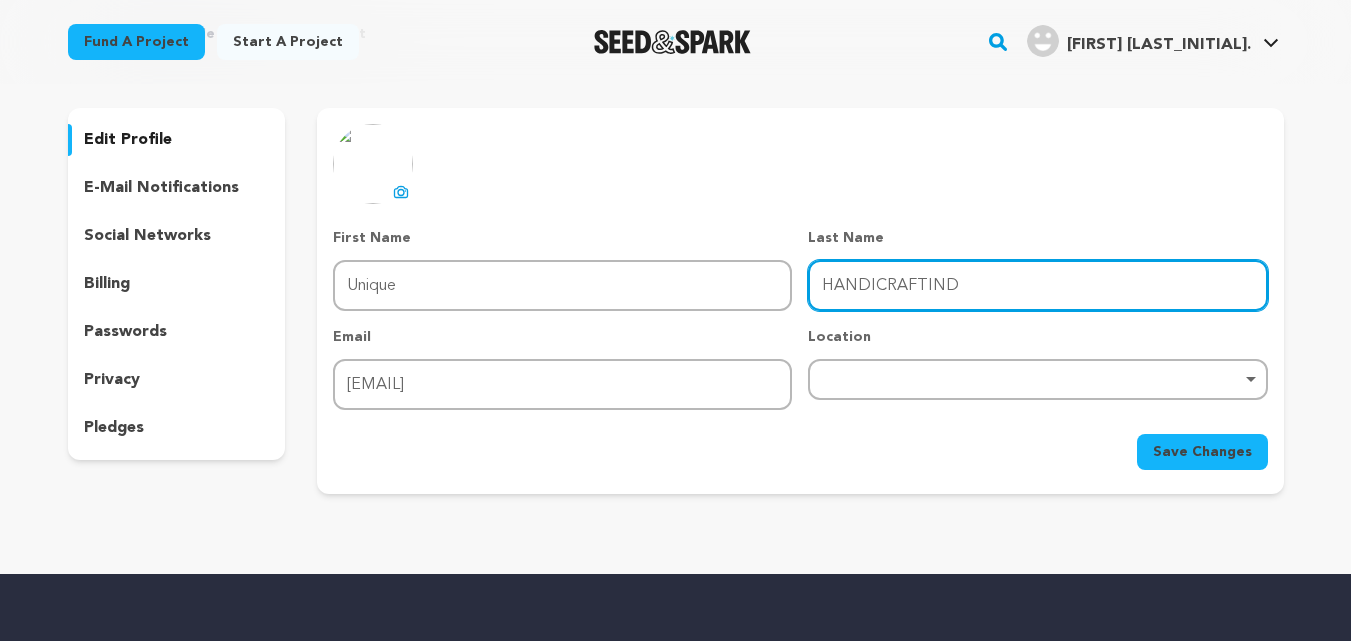 drag, startPoint x: 952, startPoint y: 285, endPoint x: 837, endPoint y: 286, distance: 115.00435 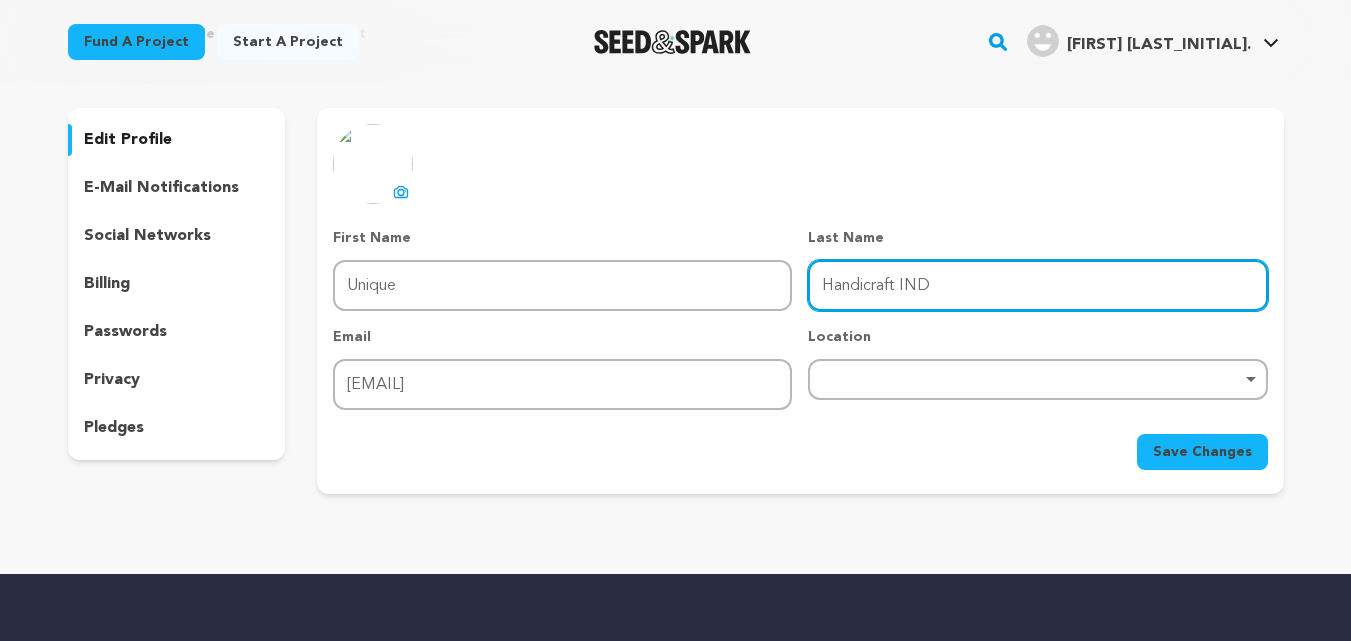 click on "Remove item" at bounding box center [1037, 379] 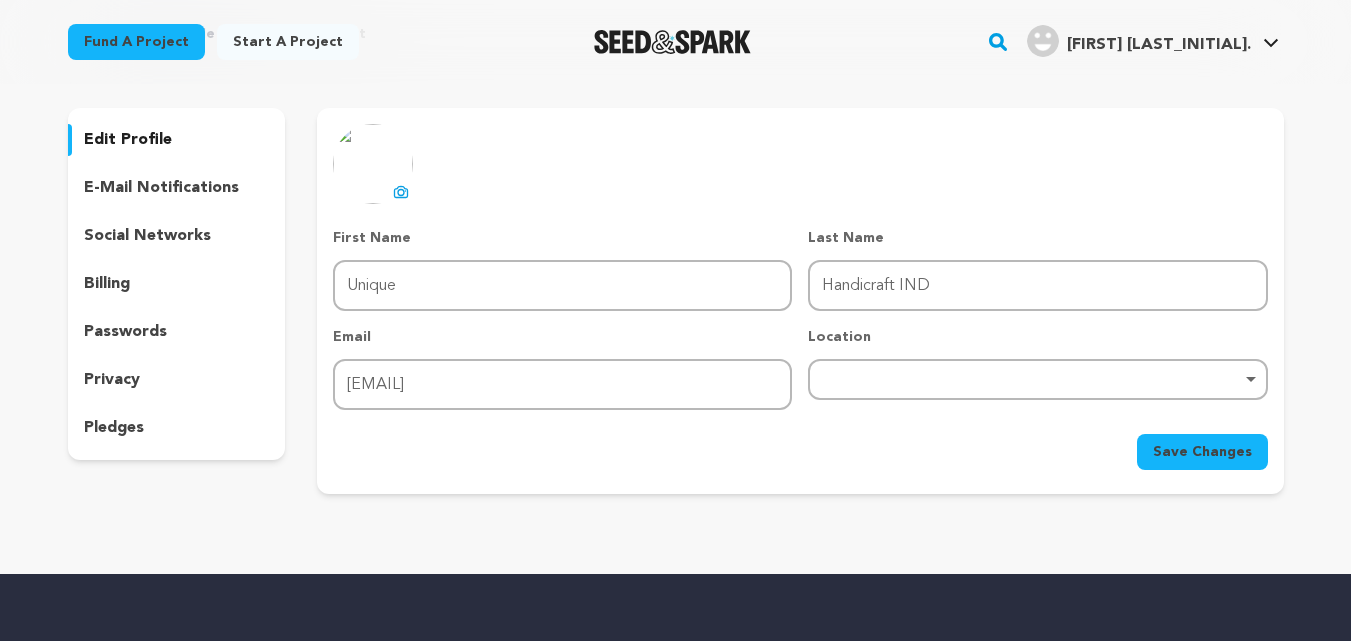 click on "Remove item" at bounding box center [1037, 379] 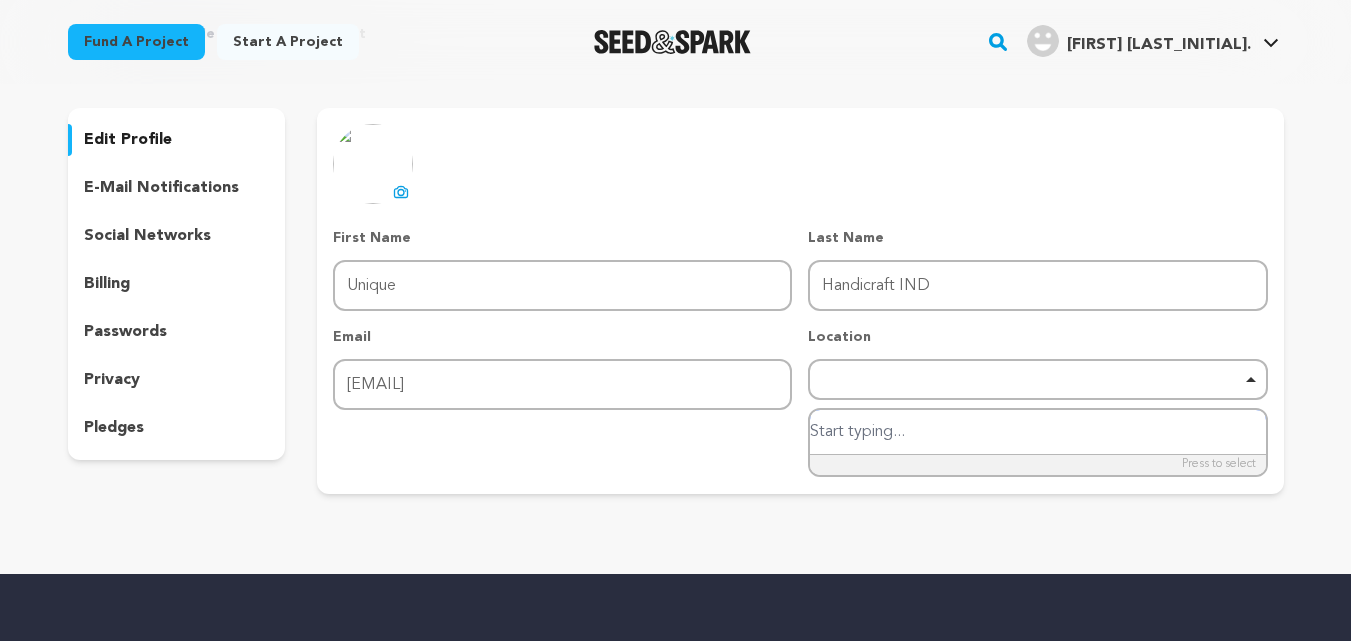 paste on "28/243 A KHINNI GALI GOKUL PURA AGRA, UTTAR PRADESH - 282002 INDIA" 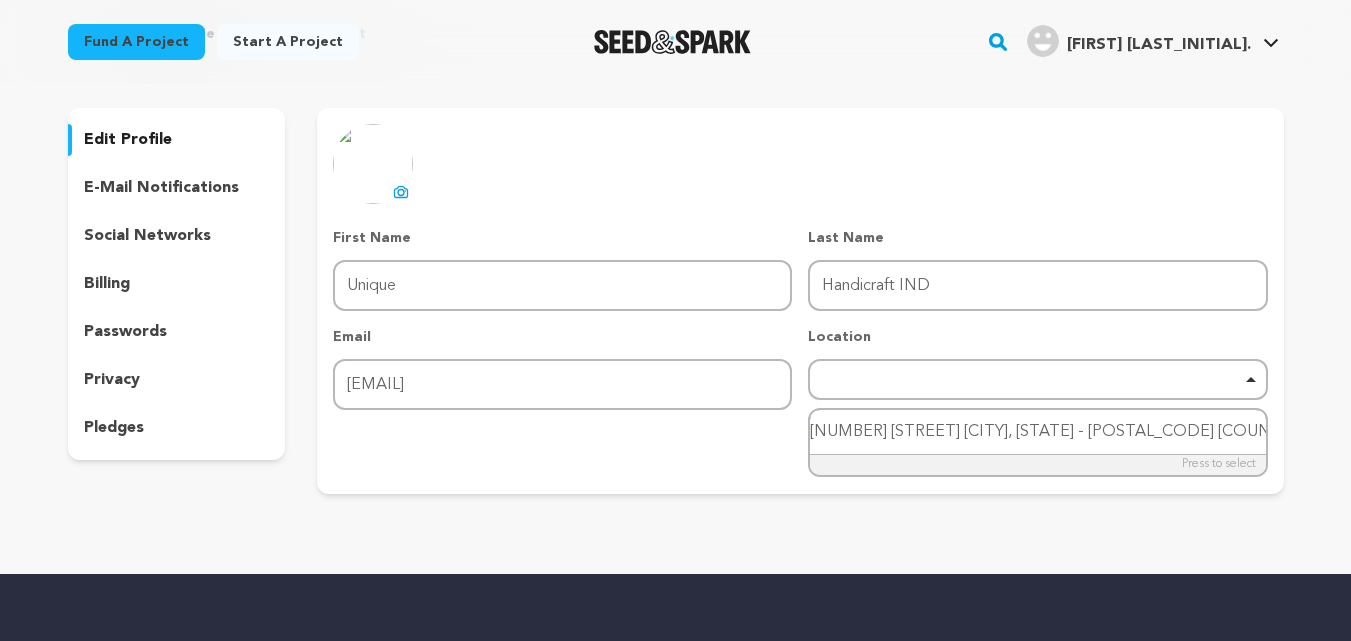 scroll, scrollTop: 0, scrollLeft: 112, axis: horizontal 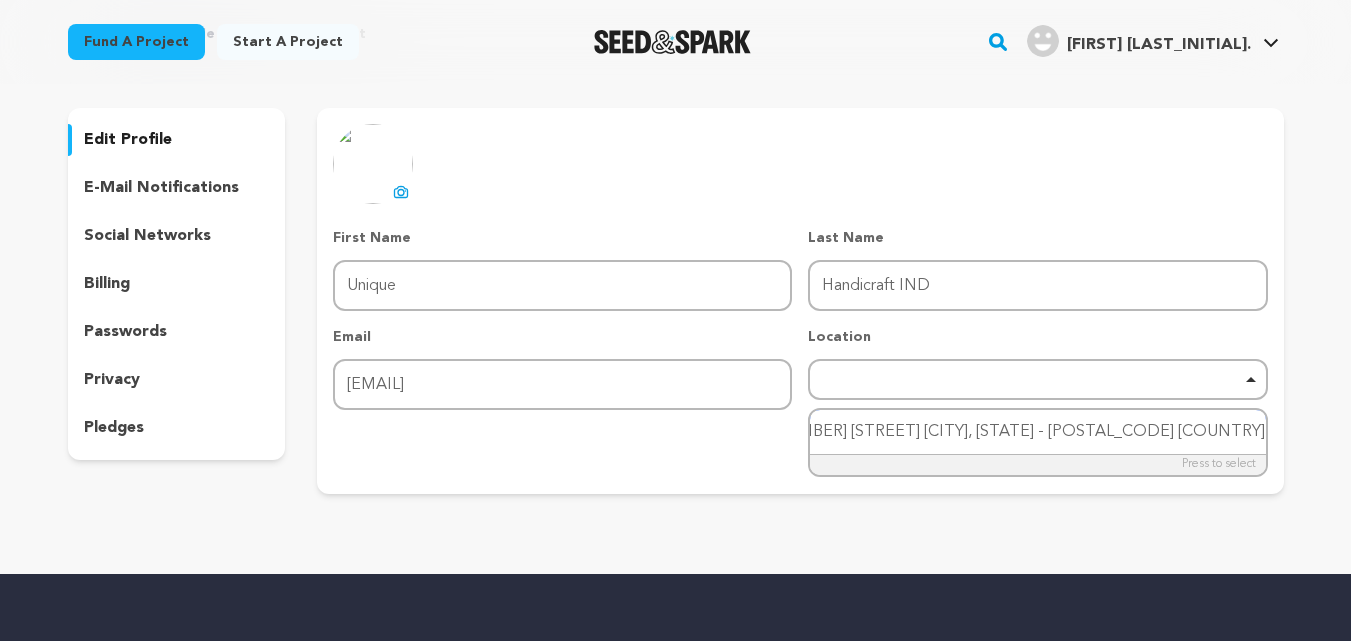 click on "28/243 A KHINNI GALI GOKUL PURA AGRA, UTTAR PRADESH - 282002 INDIA" at bounding box center (1037, 432) 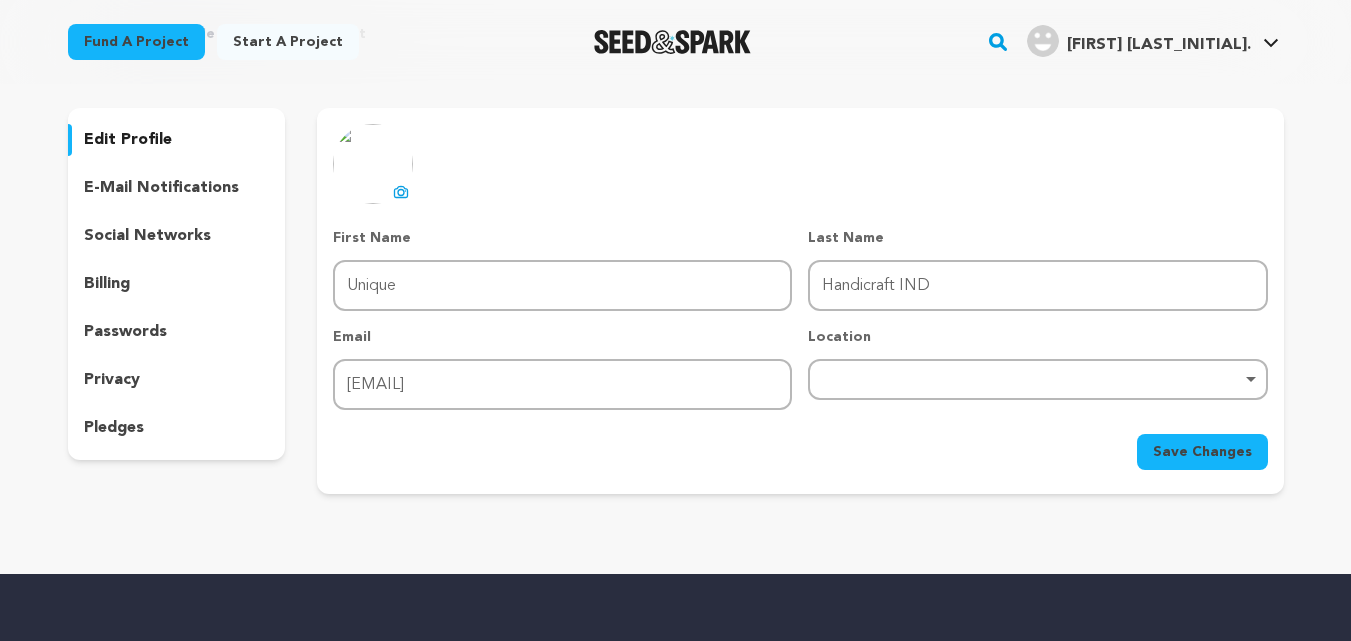 scroll, scrollTop: 0, scrollLeft: 0, axis: both 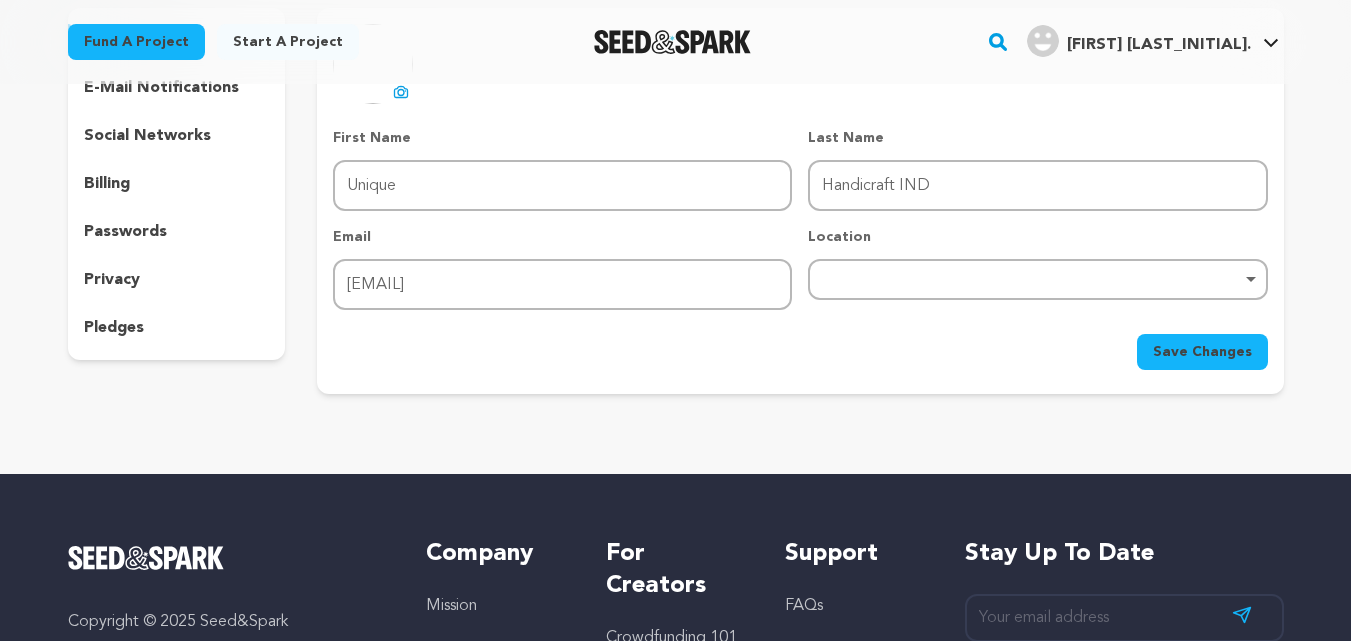 click on "Save Changes" at bounding box center [1202, 352] 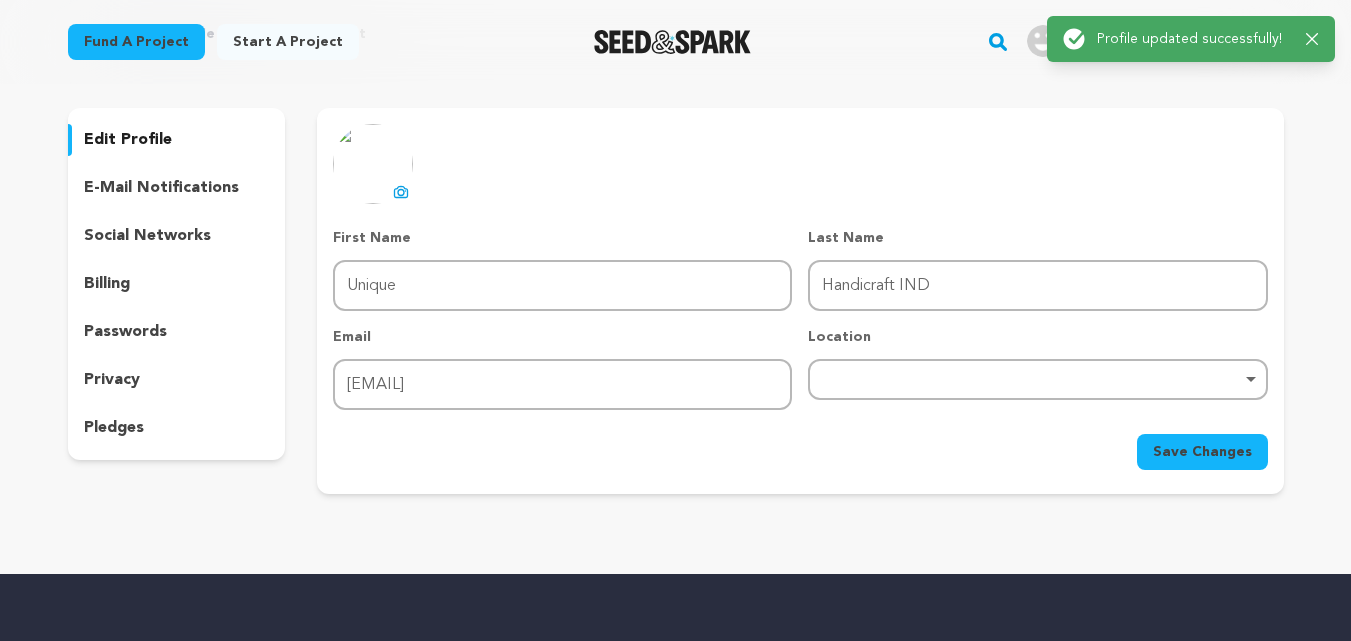 scroll, scrollTop: 0, scrollLeft: 0, axis: both 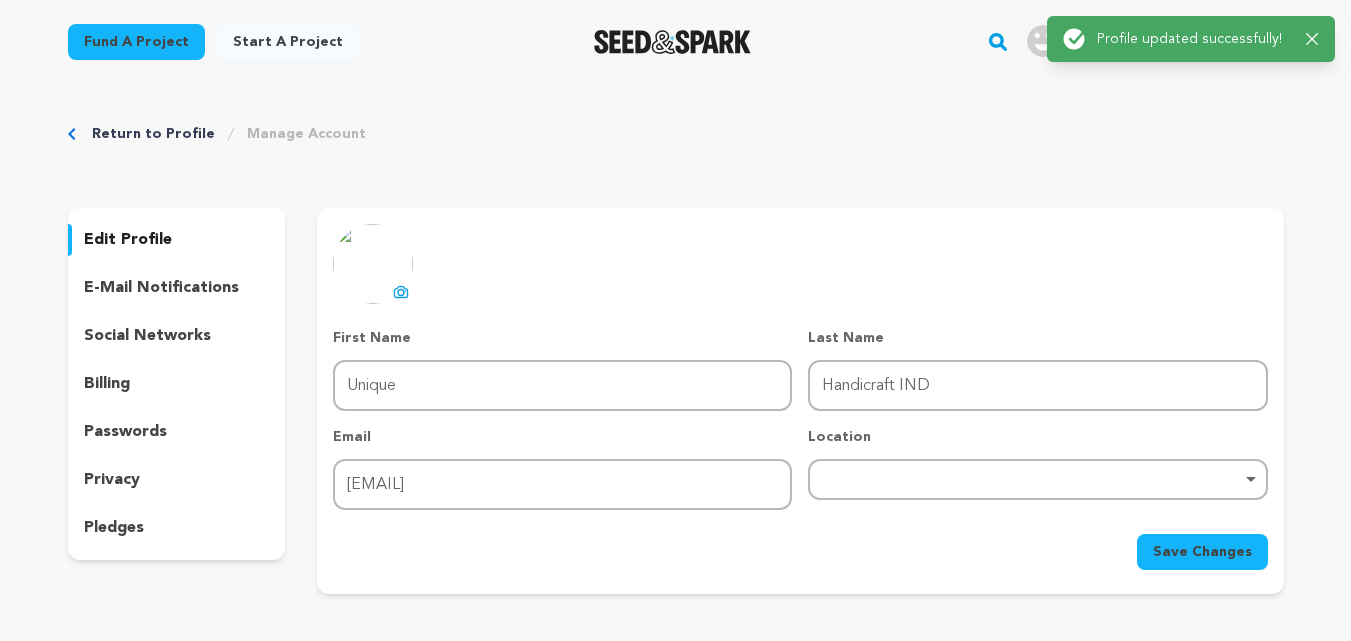click 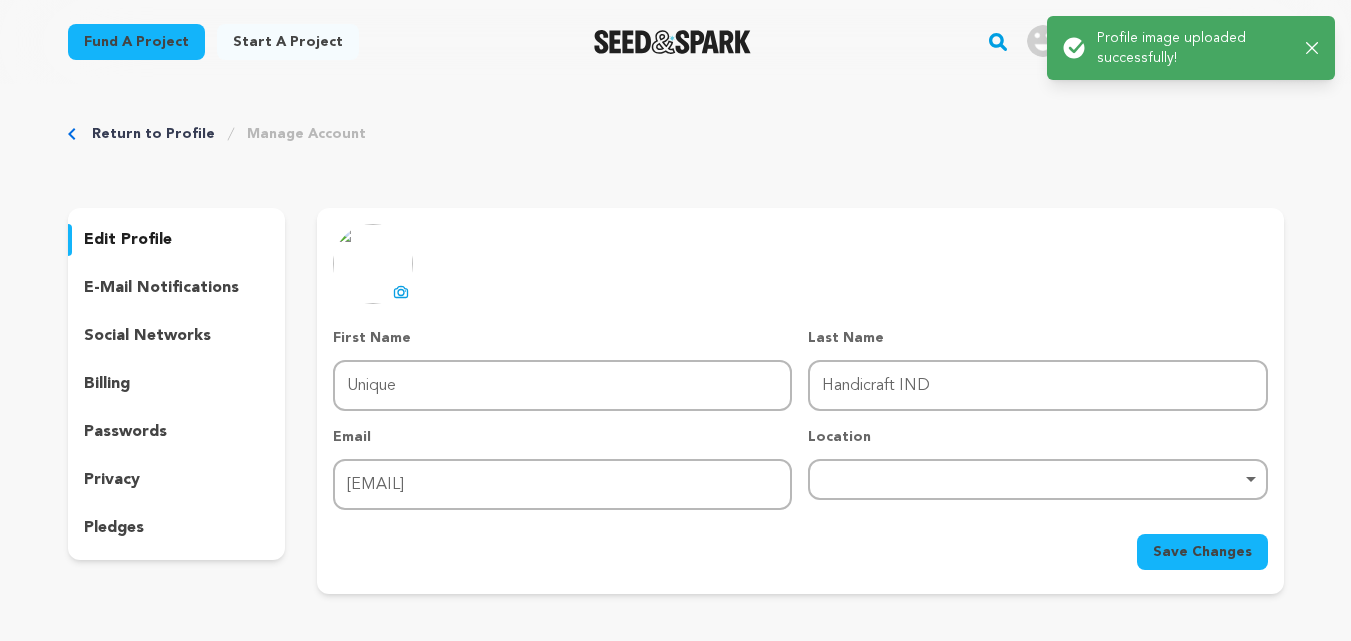drag, startPoint x: 1007, startPoint y: 501, endPoint x: 1011, endPoint y: 487, distance: 14.56022 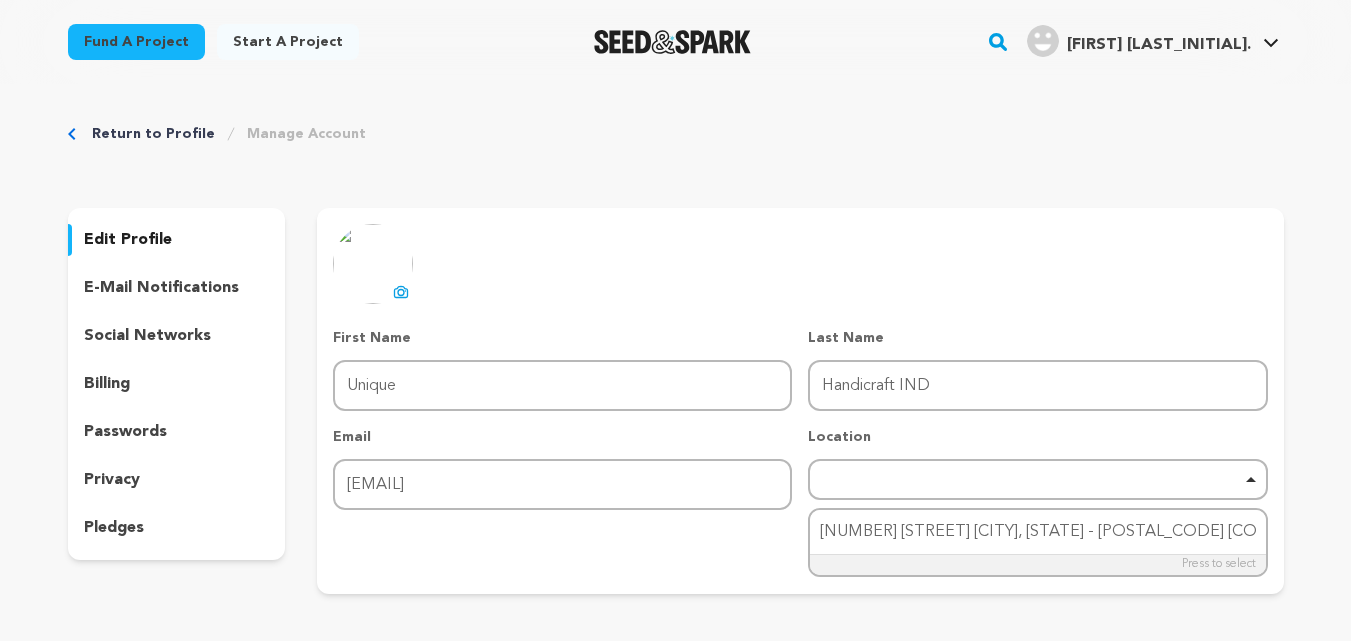 click on "First Name
First Name
Unique
Last Name
Last Name
Handicraft IND
Email
Email
stonecraftmen7902@gmail.com
Location
Remove item 28/243 A KHINNI GALI GOKUL PURA AGRA, UTTAR PRADESH - 282002 INDIA
Save Changes" at bounding box center [800, 449] 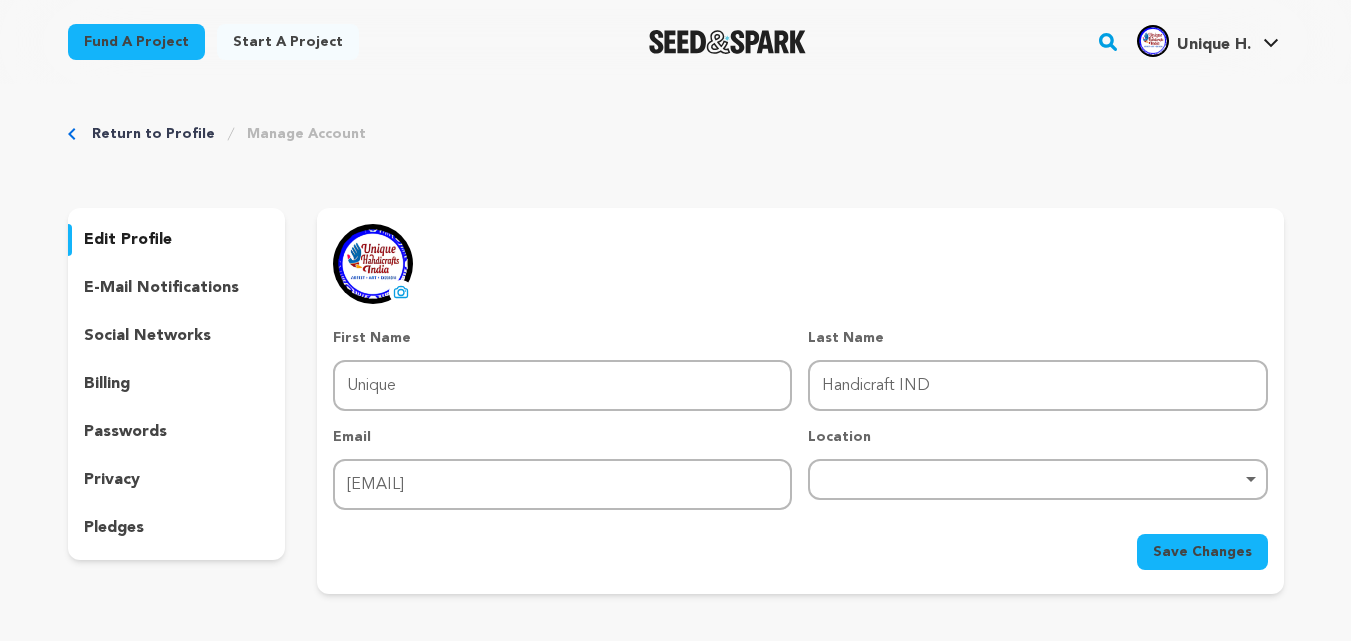 scroll, scrollTop: 0, scrollLeft: 0, axis: both 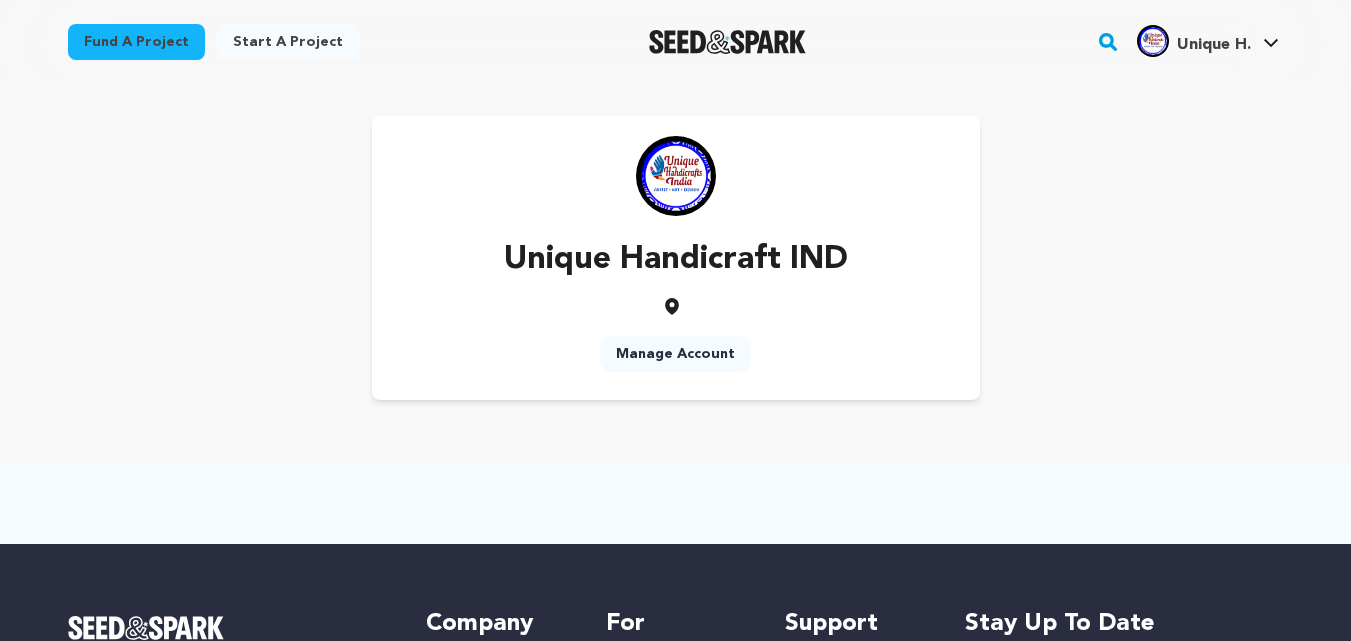 click 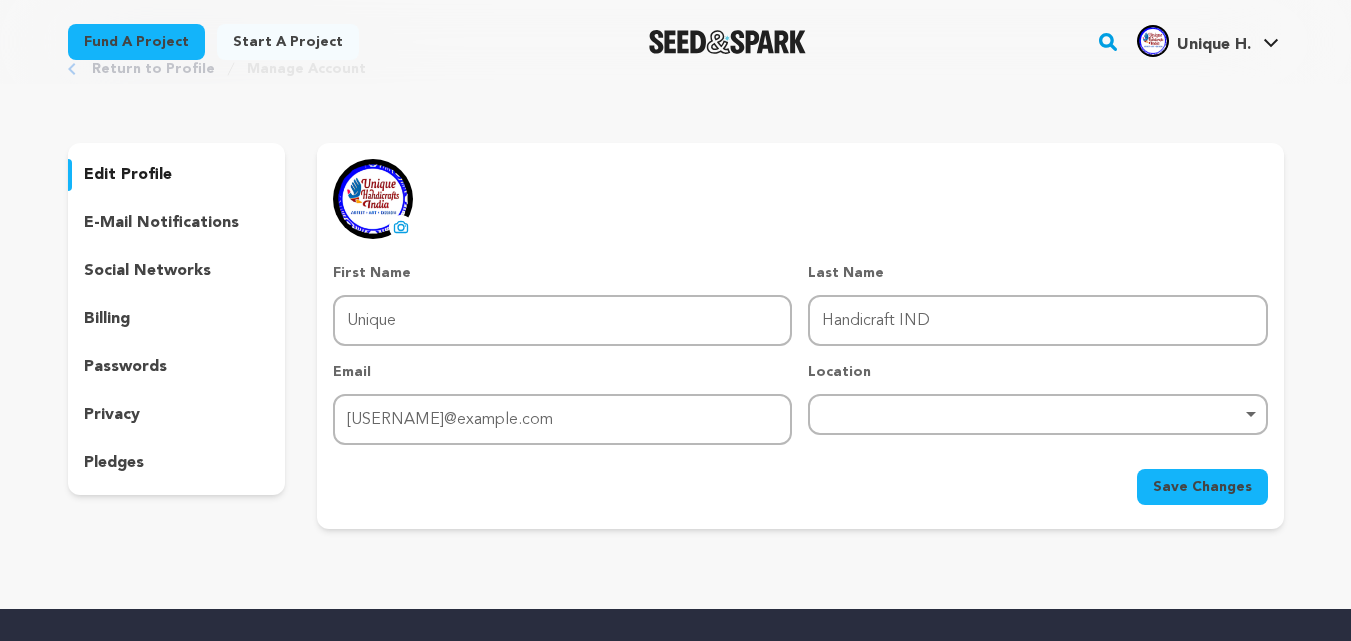 scroll, scrollTop: 100, scrollLeft: 0, axis: vertical 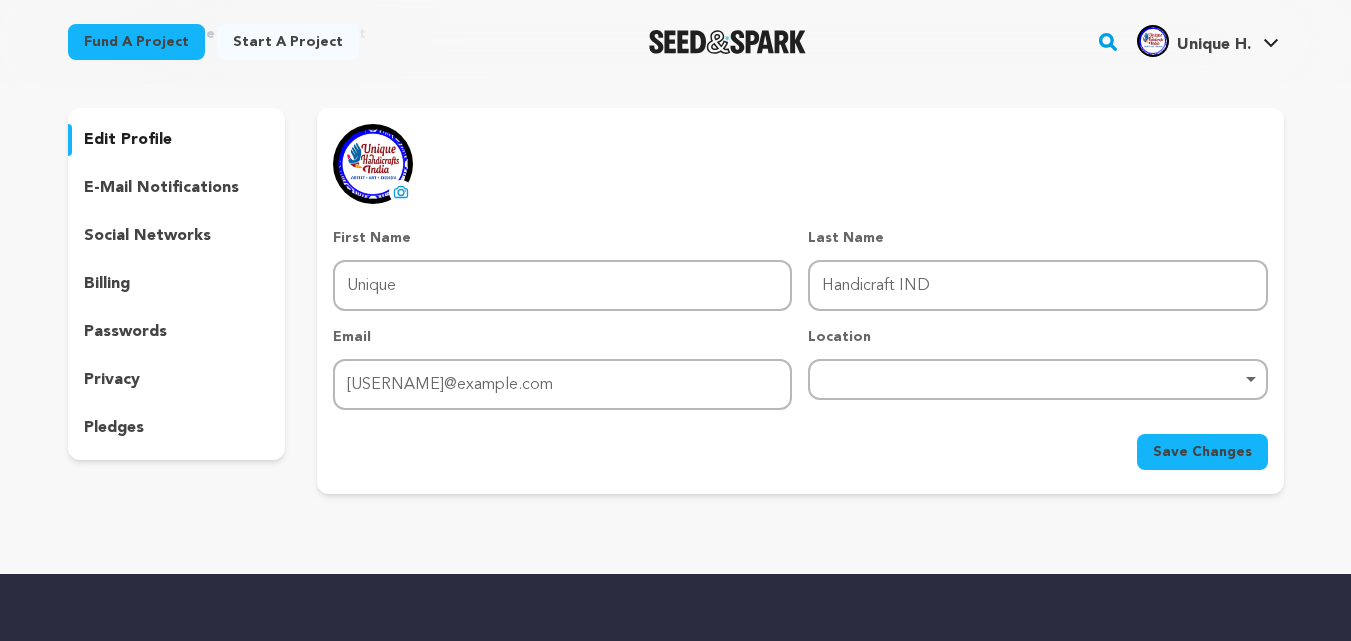 click on "Remove item" at bounding box center [1037, 379] 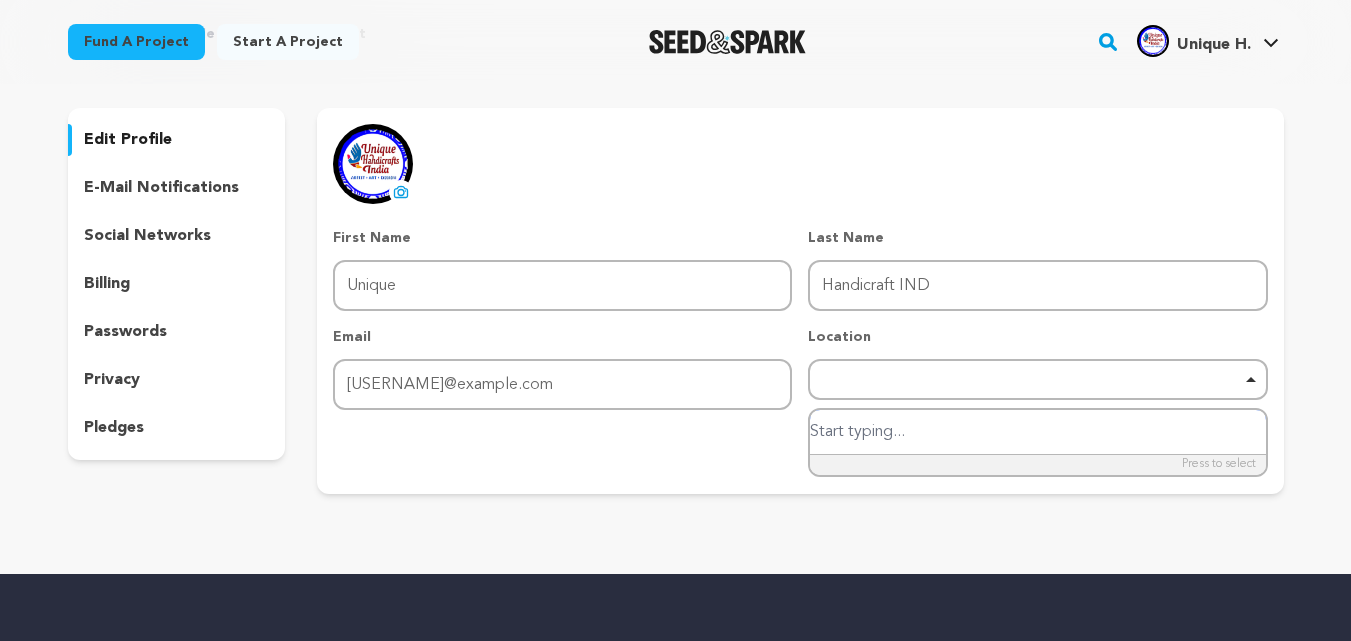 click at bounding box center [1037, 432] 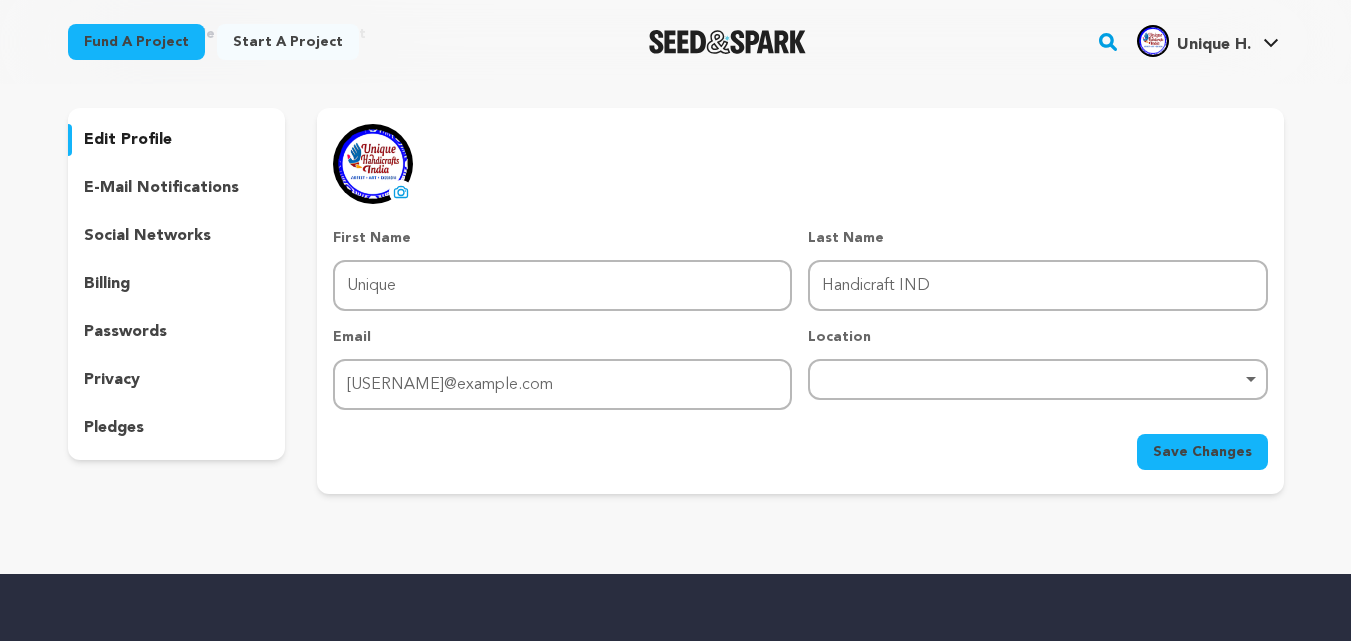 click on "e-mail notifications" at bounding box center (161, 188) 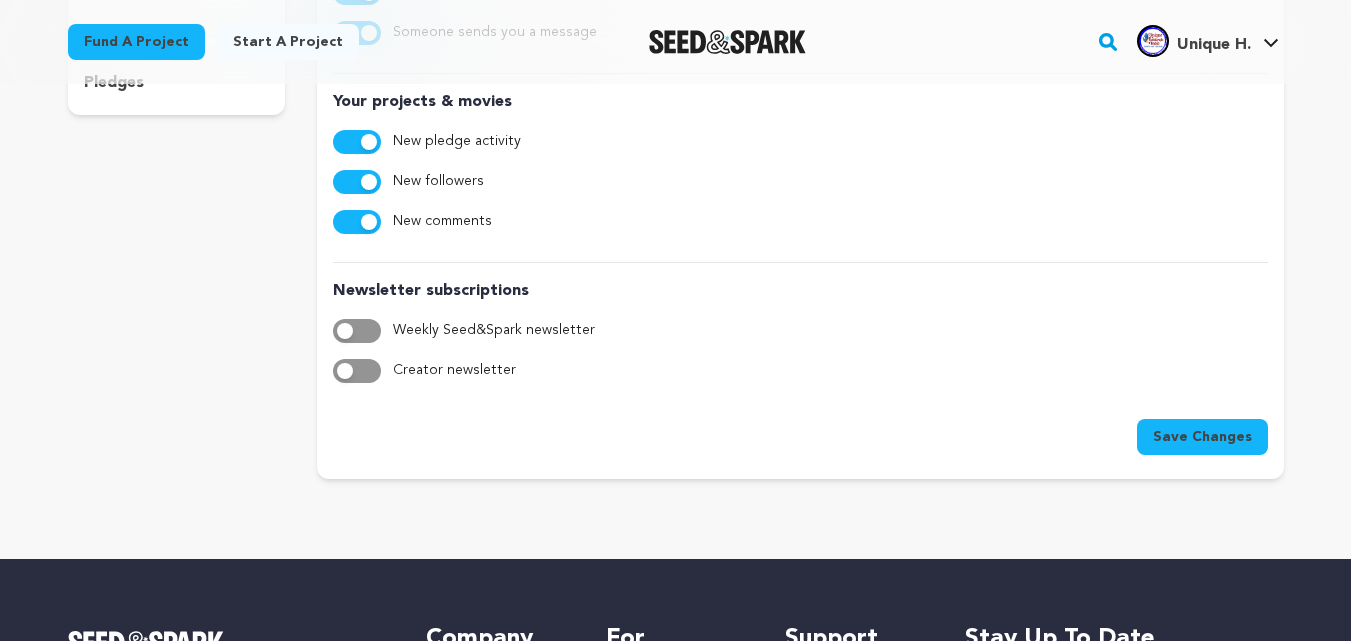 scroll, scrollTop: 200, scrollLeft: 0, axis: vertical 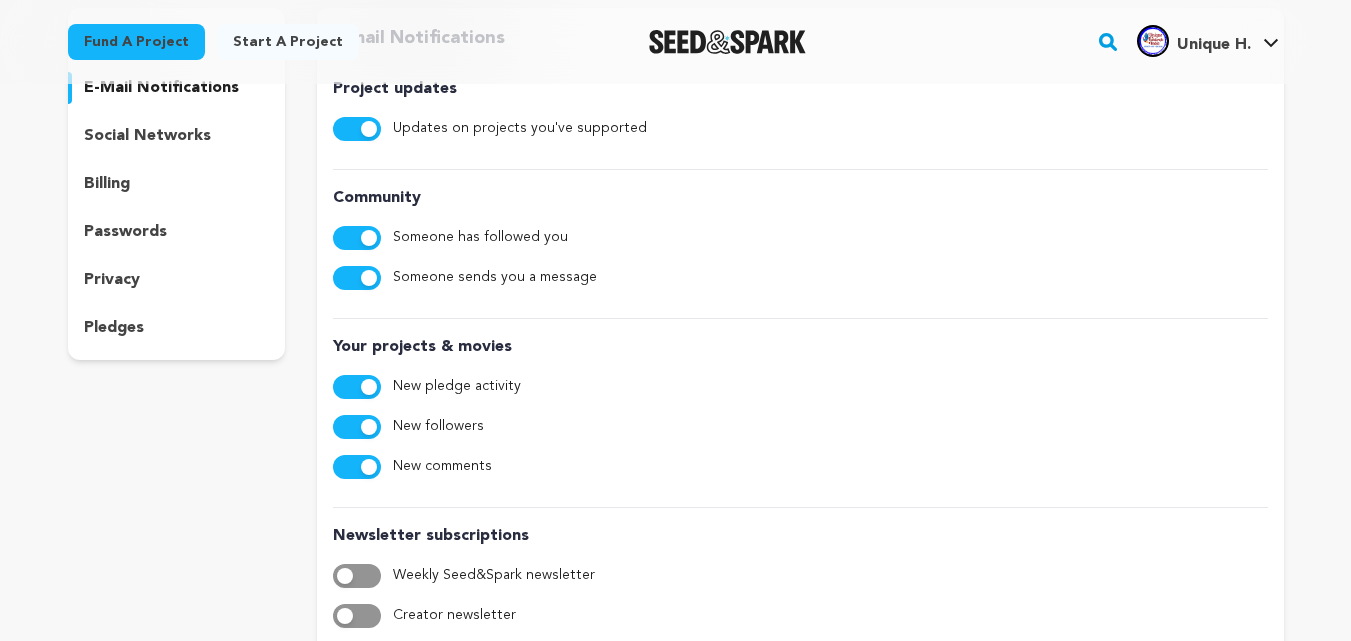 click on "billing" at bounding box center [177, 184] 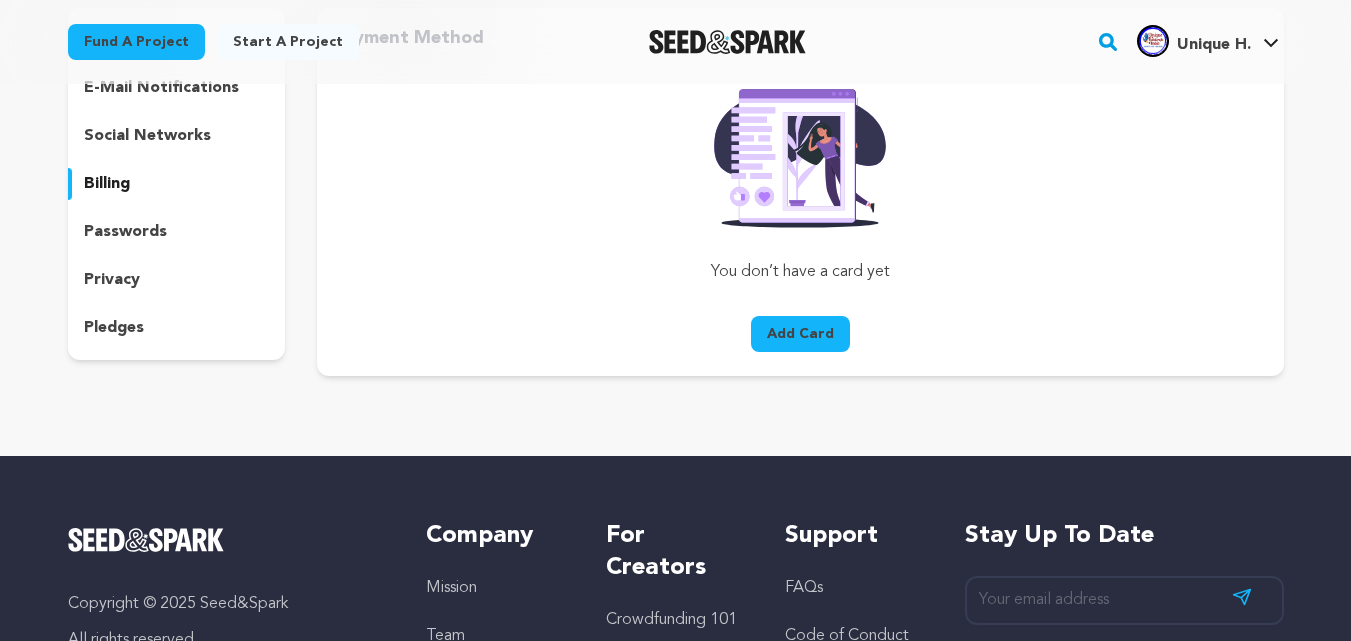 click on "social networks" at bounding box center [147, 136] 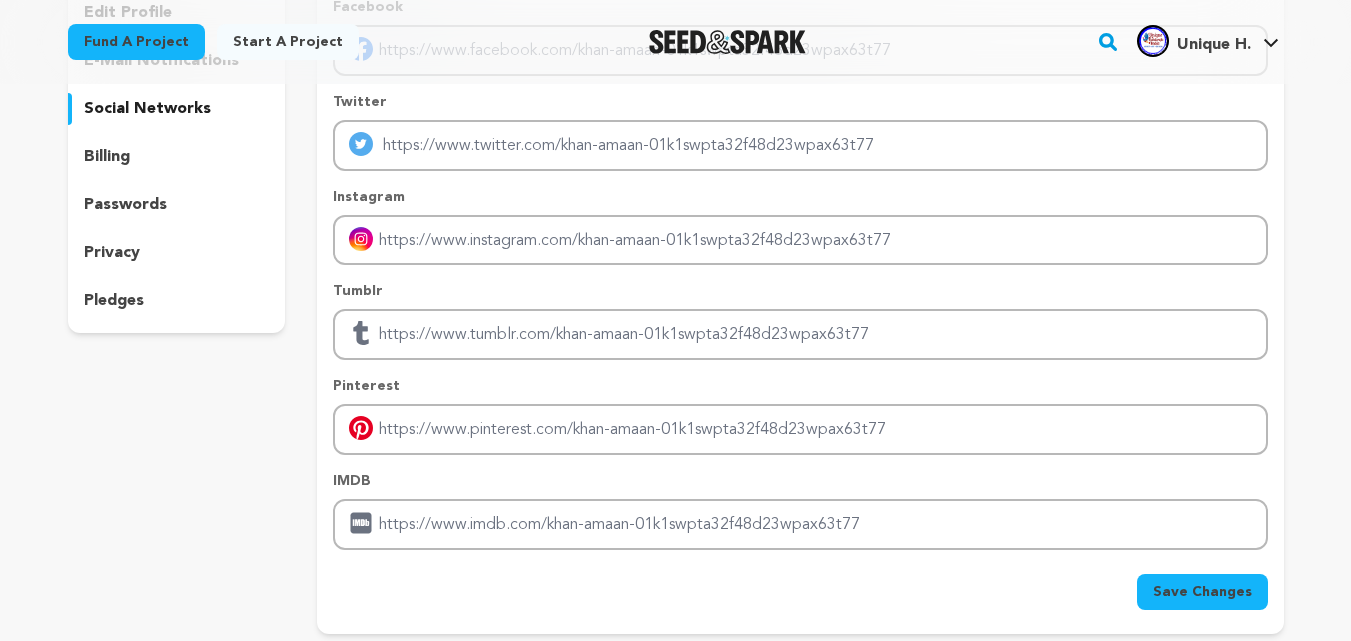 scroll, scrollTop: 200, scrollLeft: 0, axis: vertical 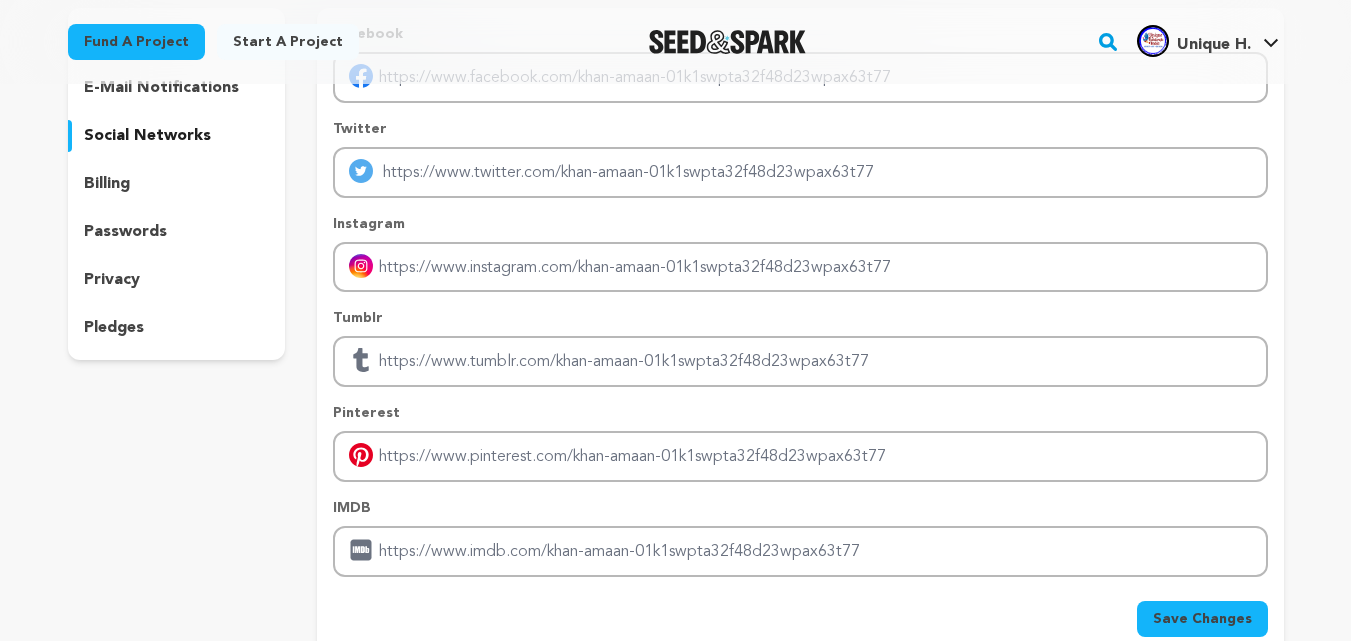 click on "Save Changes" at bounding box center [1202, 619] 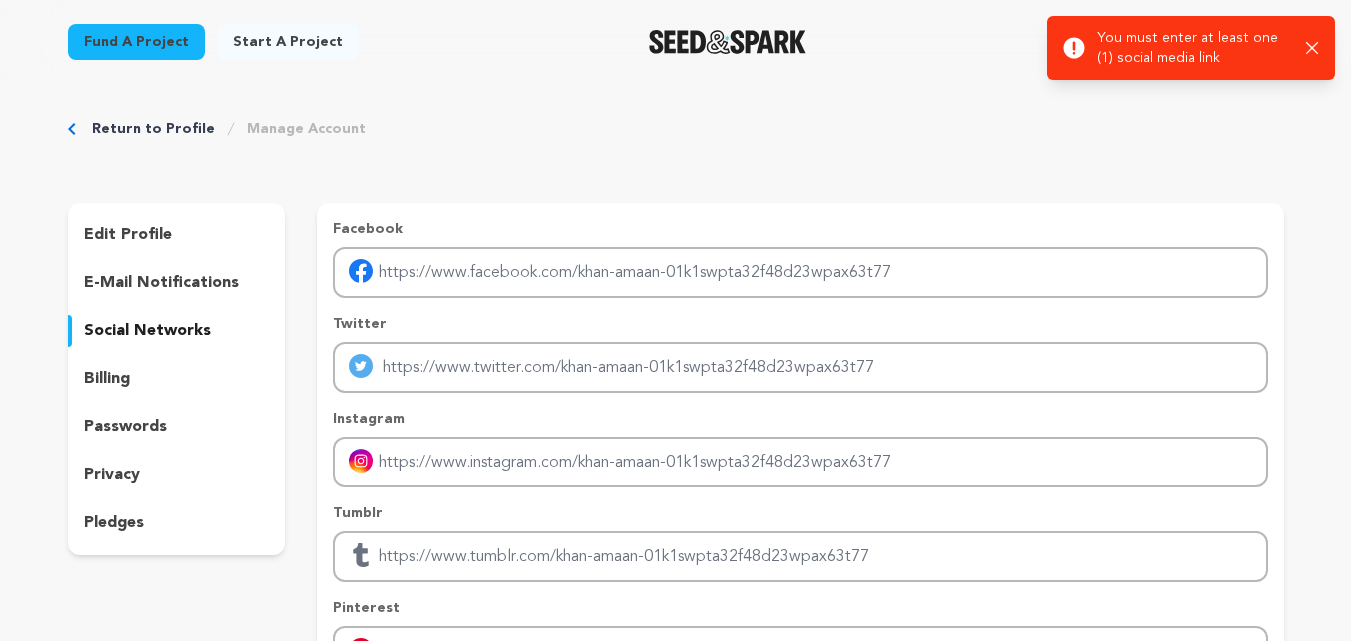 scroll, scrollTop: 0, scrollLeft: 0, axis: both 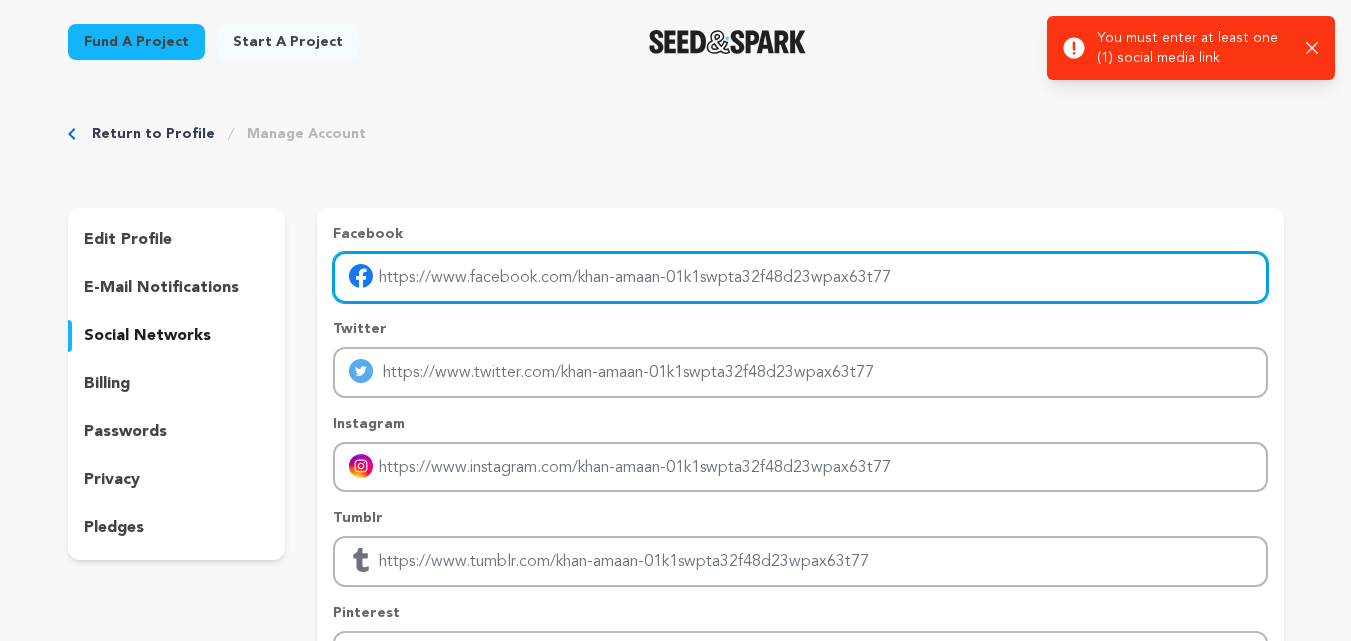 click at bounding box center [800, 277] 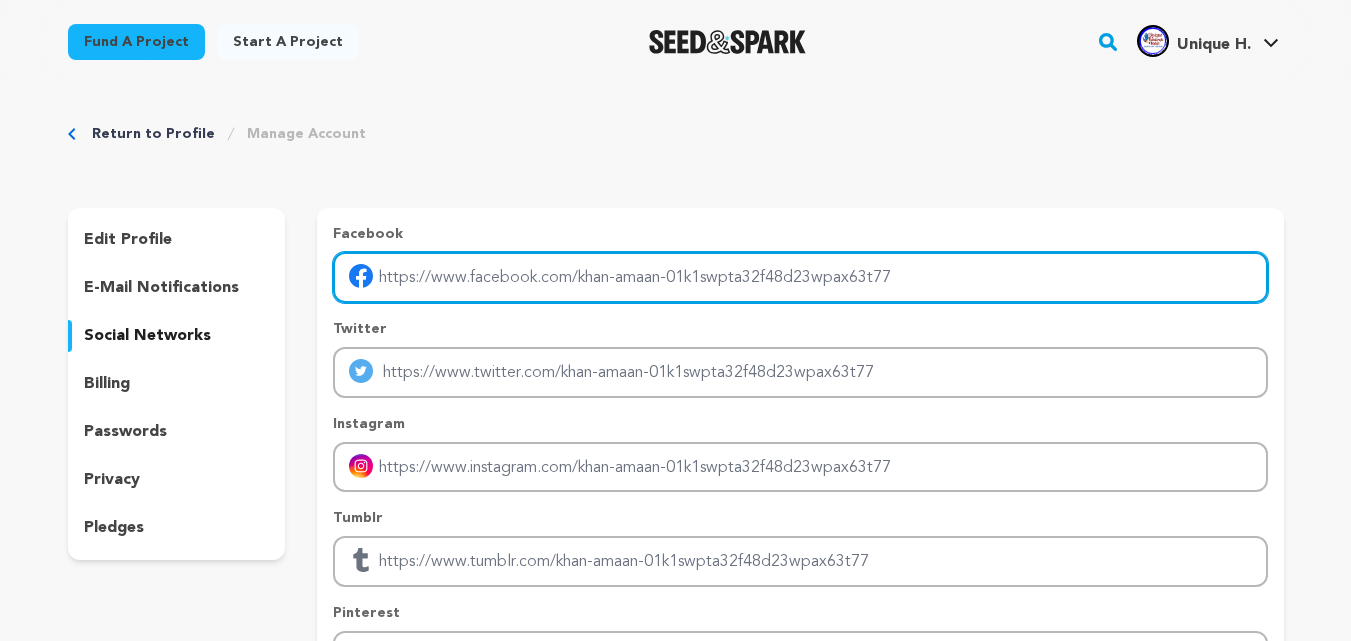 click at bounding box center [800, 277] 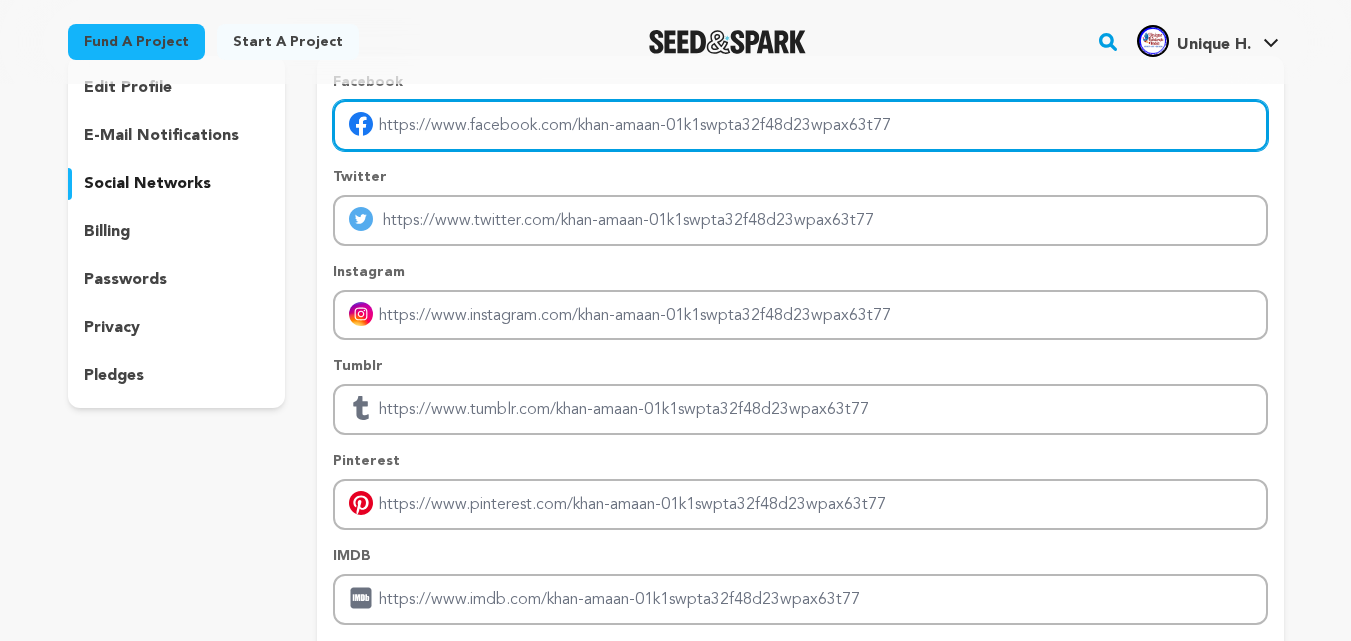 scroll, scrollTop: 200, scrollLeft: 0, axis: vertical 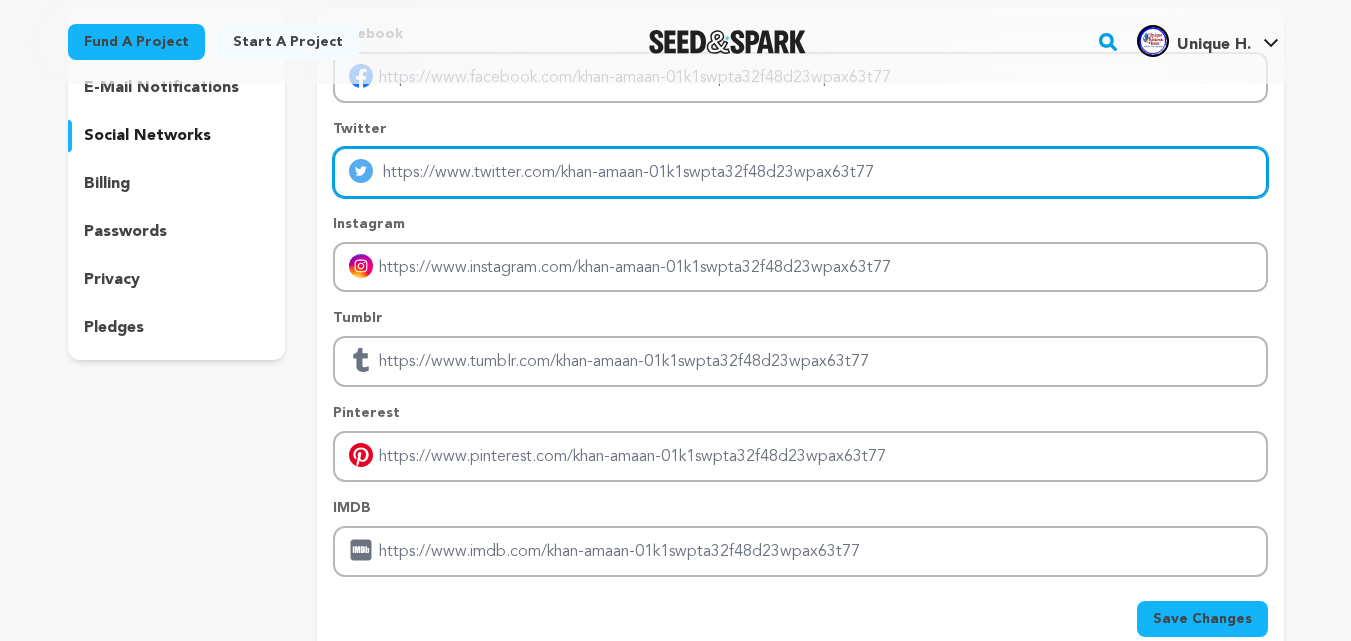 click at bounding box center [800, 172] 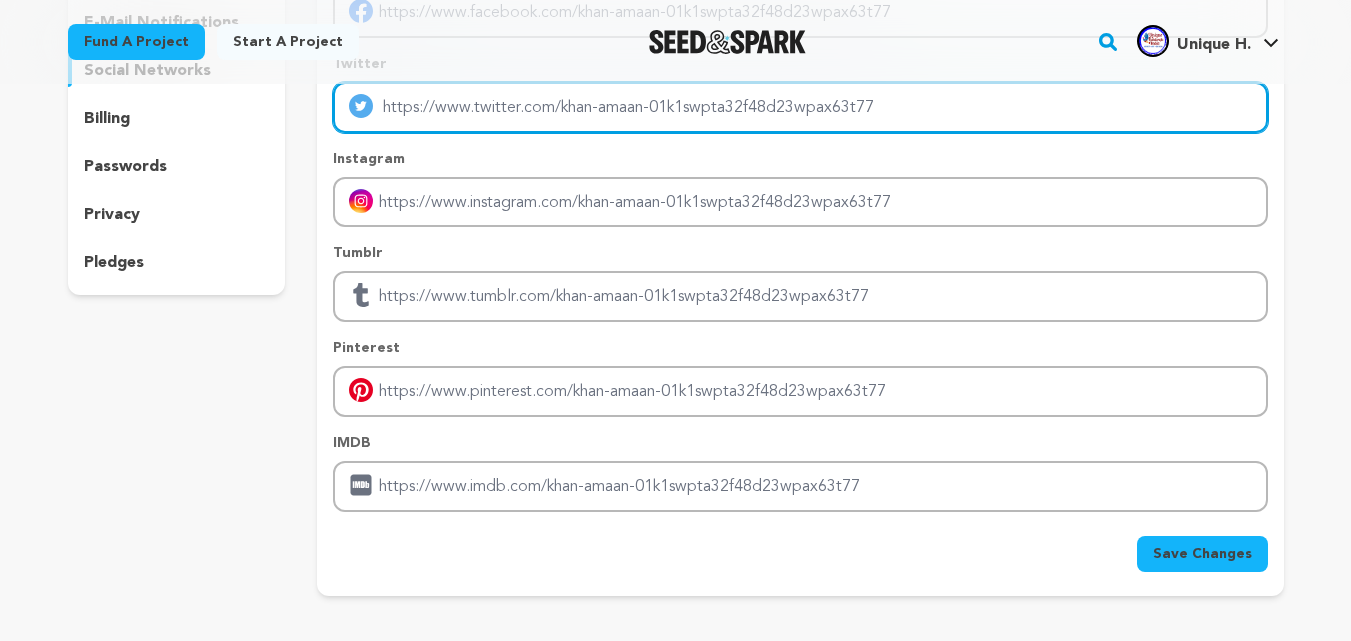 scroll, scrollTop: 300, scrollLeft: 0, axis: vertical 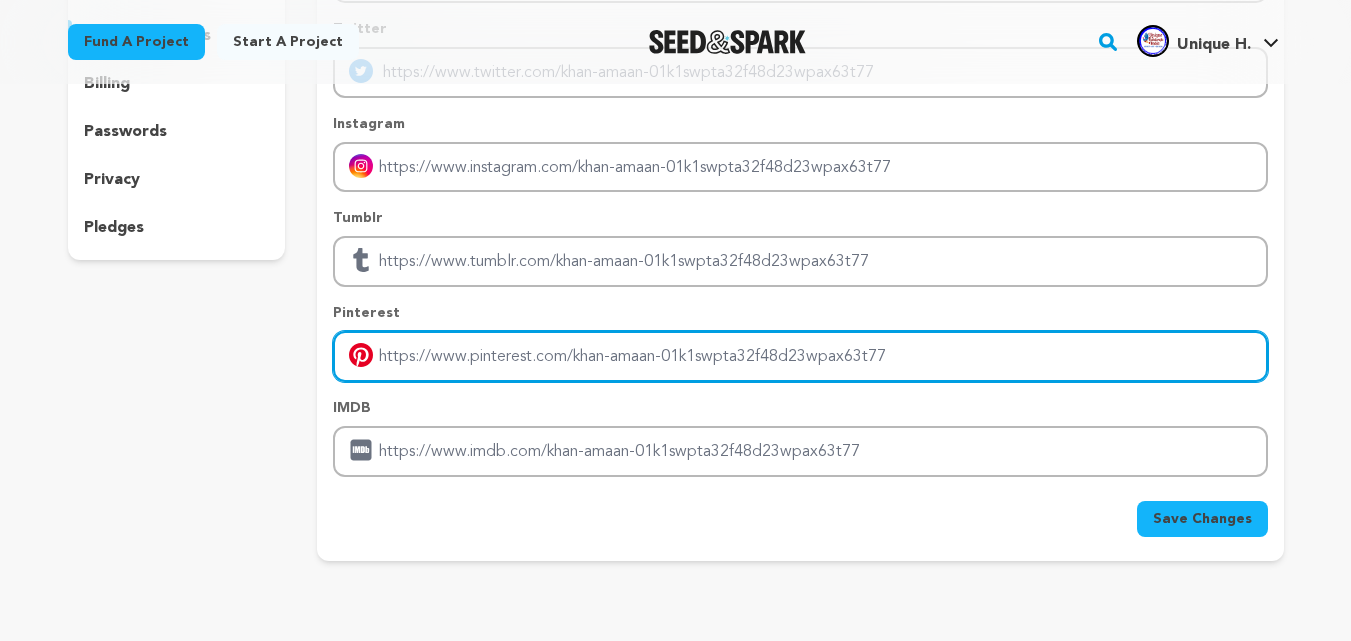 click at bounding box center (800, 356) 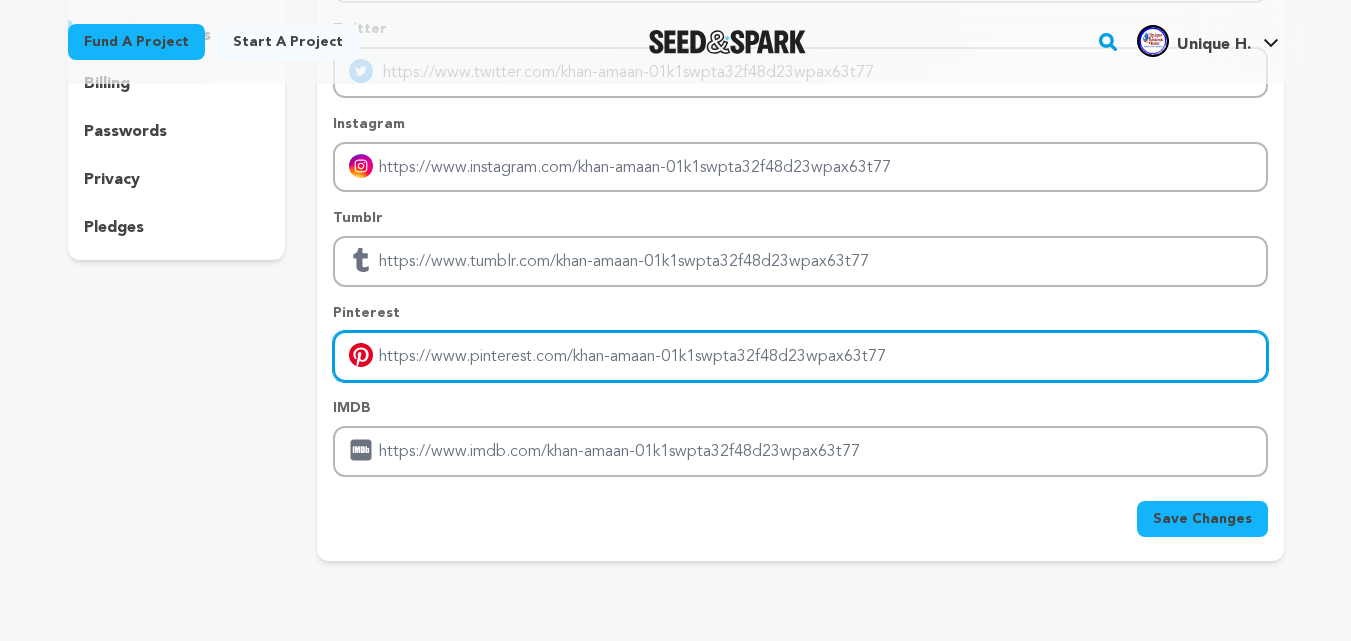 paste on "https://in.pinterest.com/[USERNAME]/" 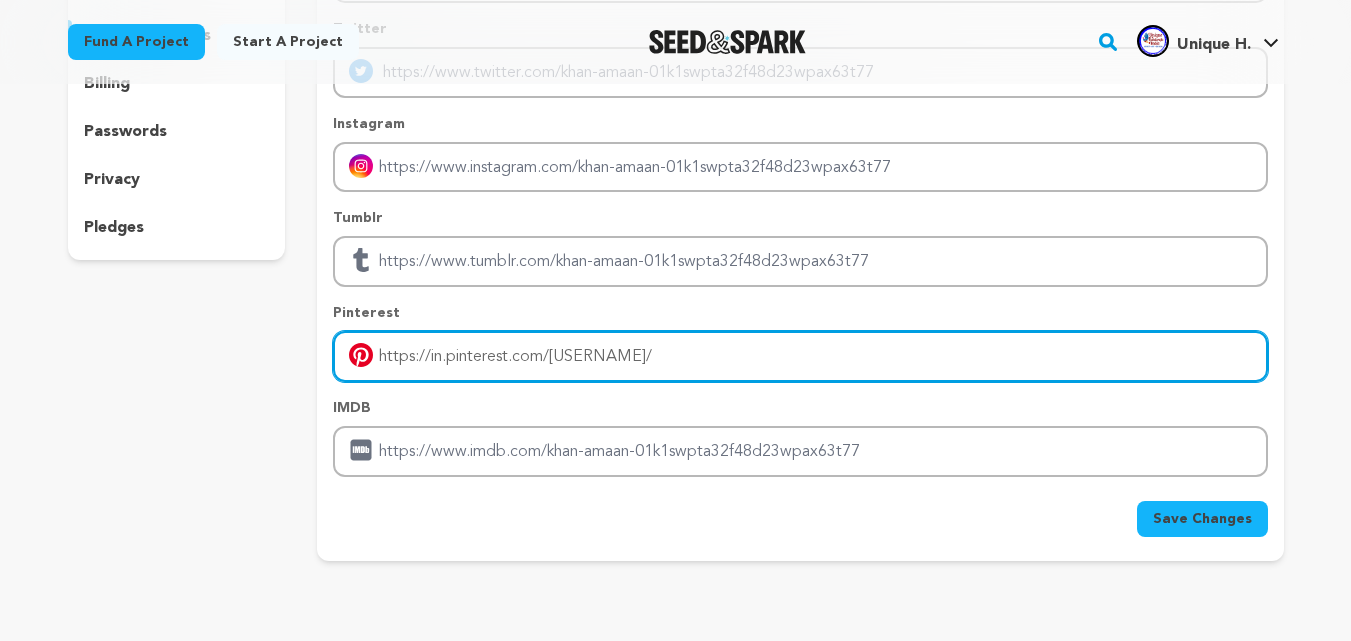 type on "https://in.pinterest.com/[USERNAME]/" 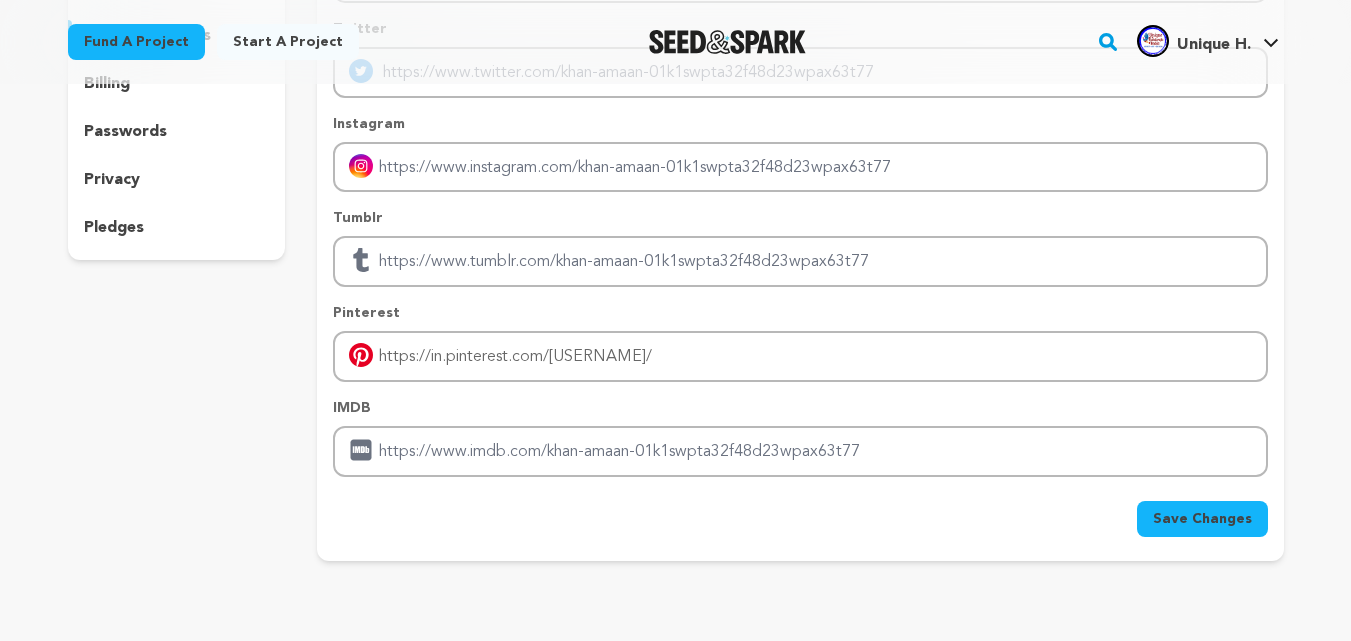 click on "Save Changes" at bounding box center [1202, 519] 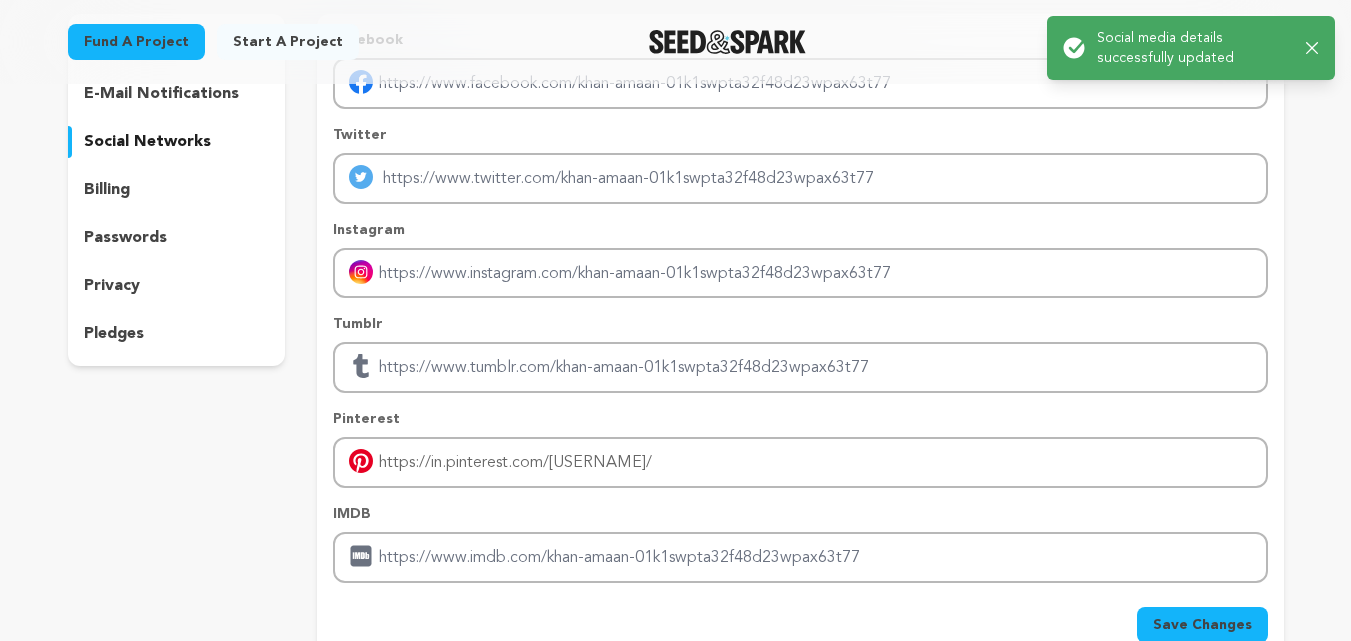 scroll, scrollTop: 0, scrollLeft: 0, axis: both 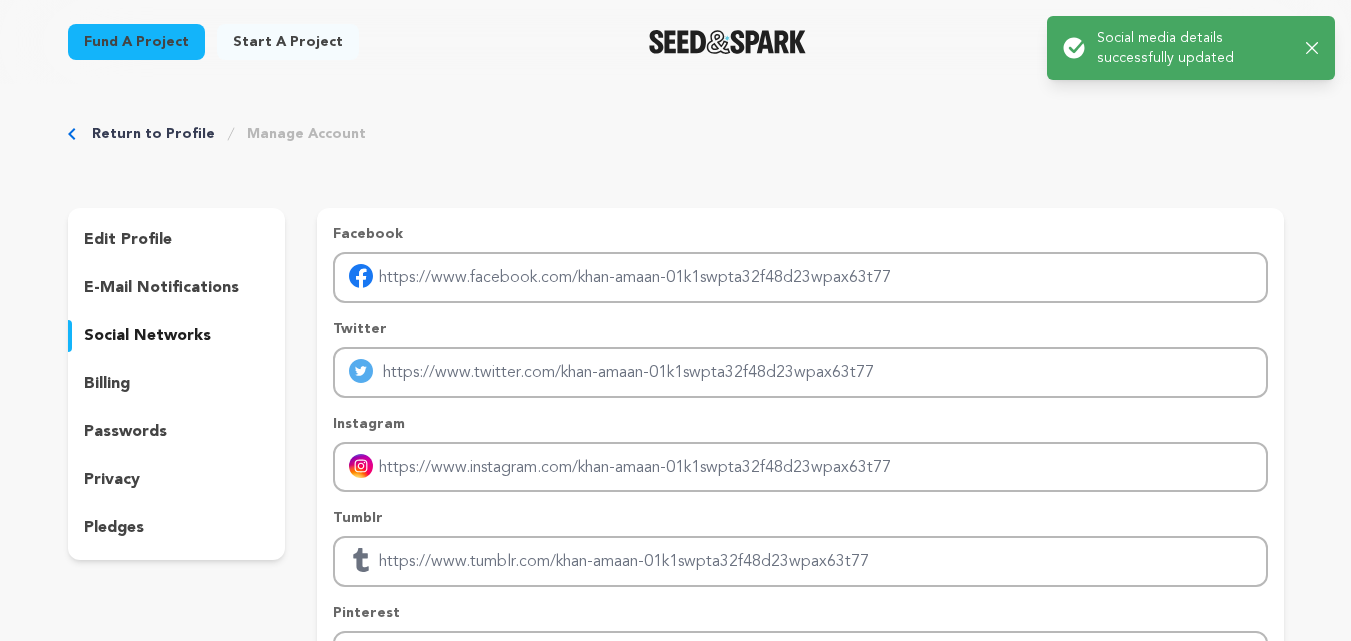 click on "edit profile" at bounding box center (128, 240) 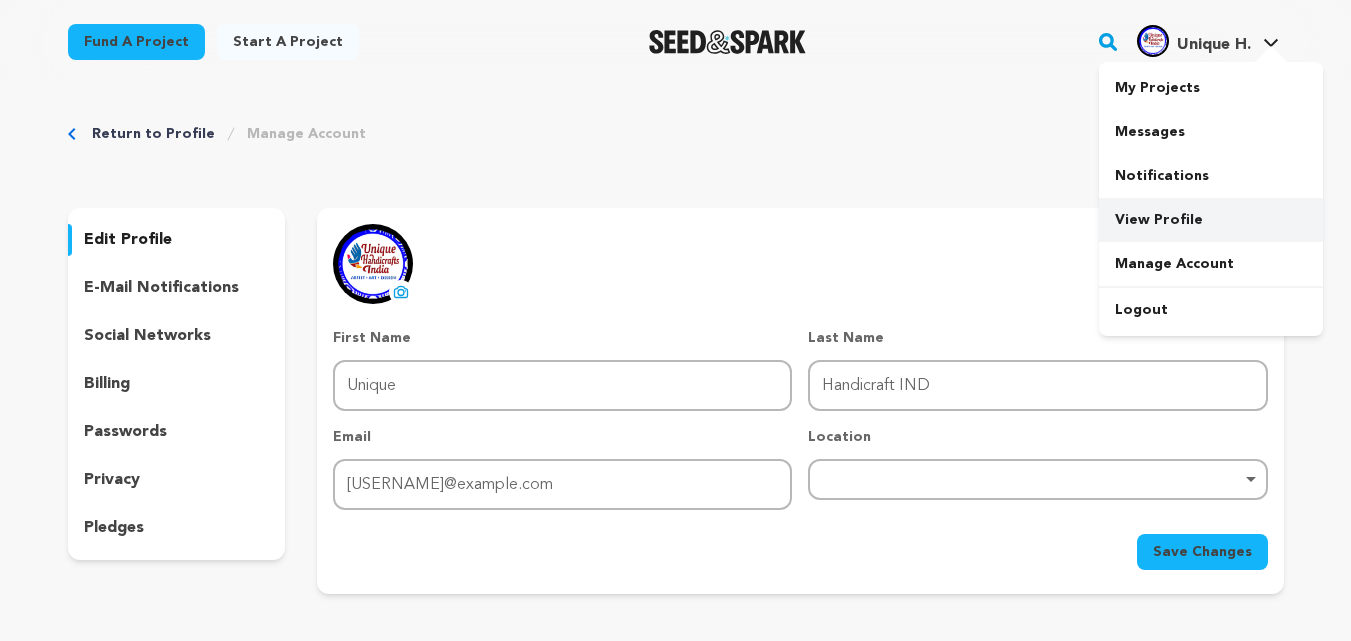 click on "View Profile" at bounding box center (1211, 220) 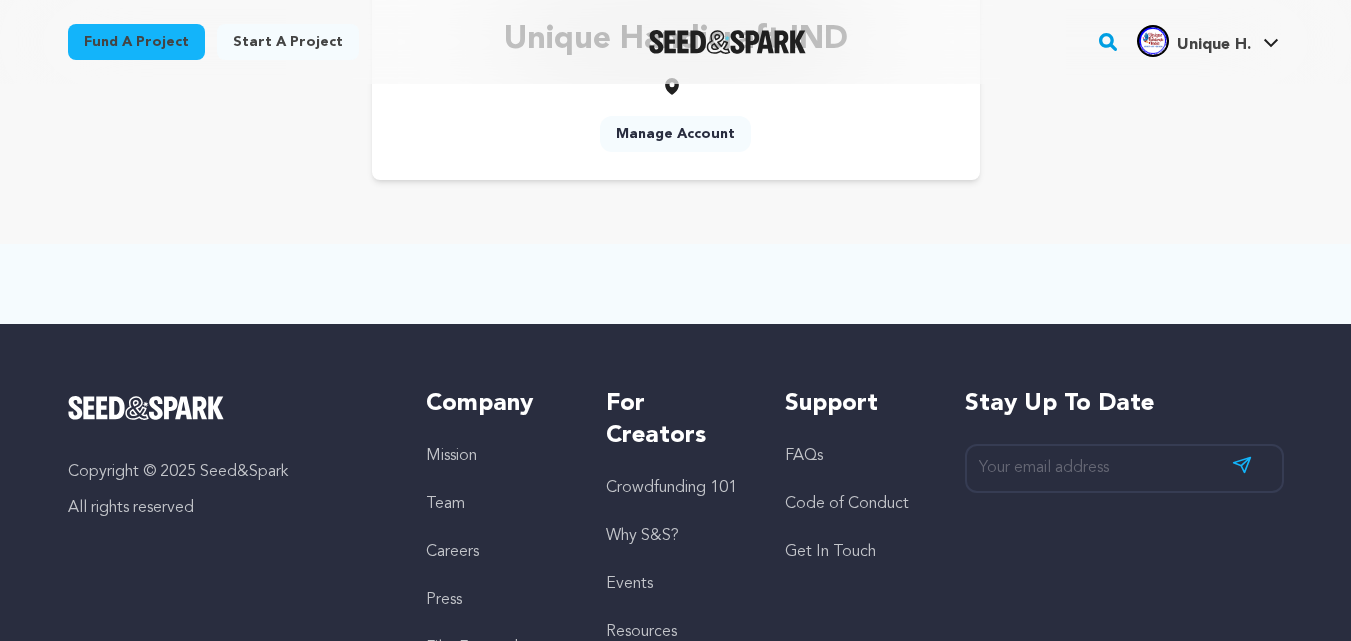 scroll, scrollTop: 0, scrollLeft: 0, axis: both 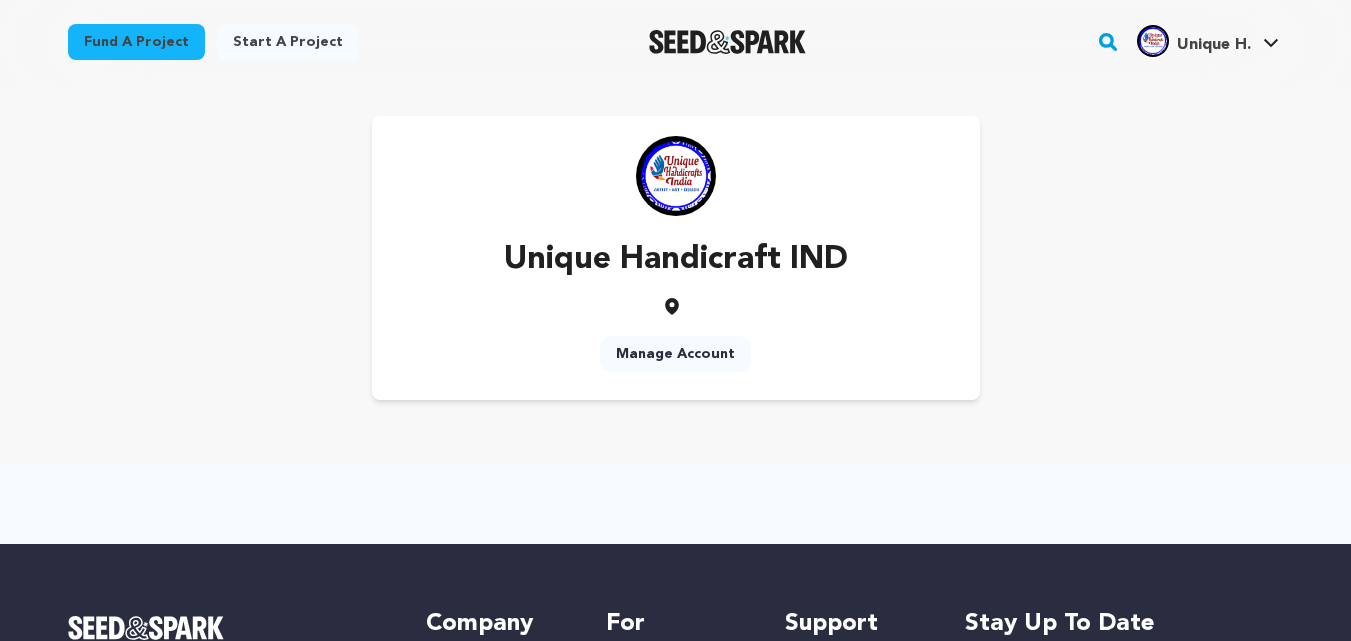 click at bounding box center [676, 176] 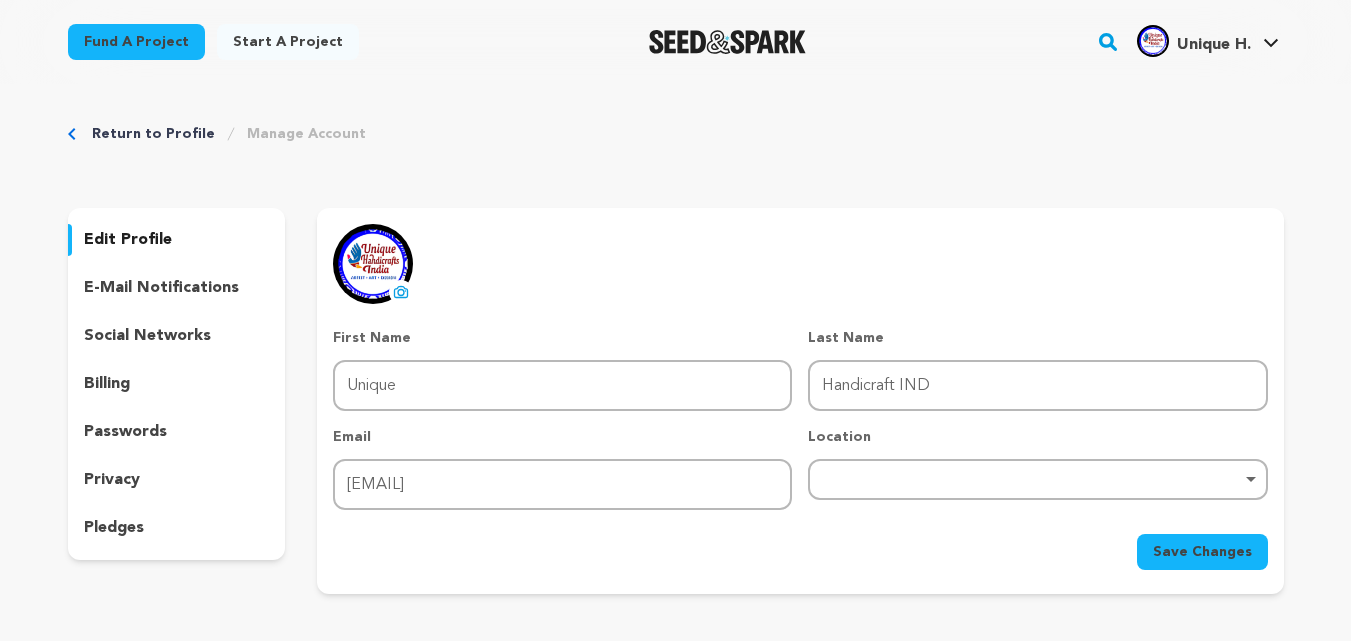 scroll, scrollTop: 0, scrollLeft: 0, axis: both 